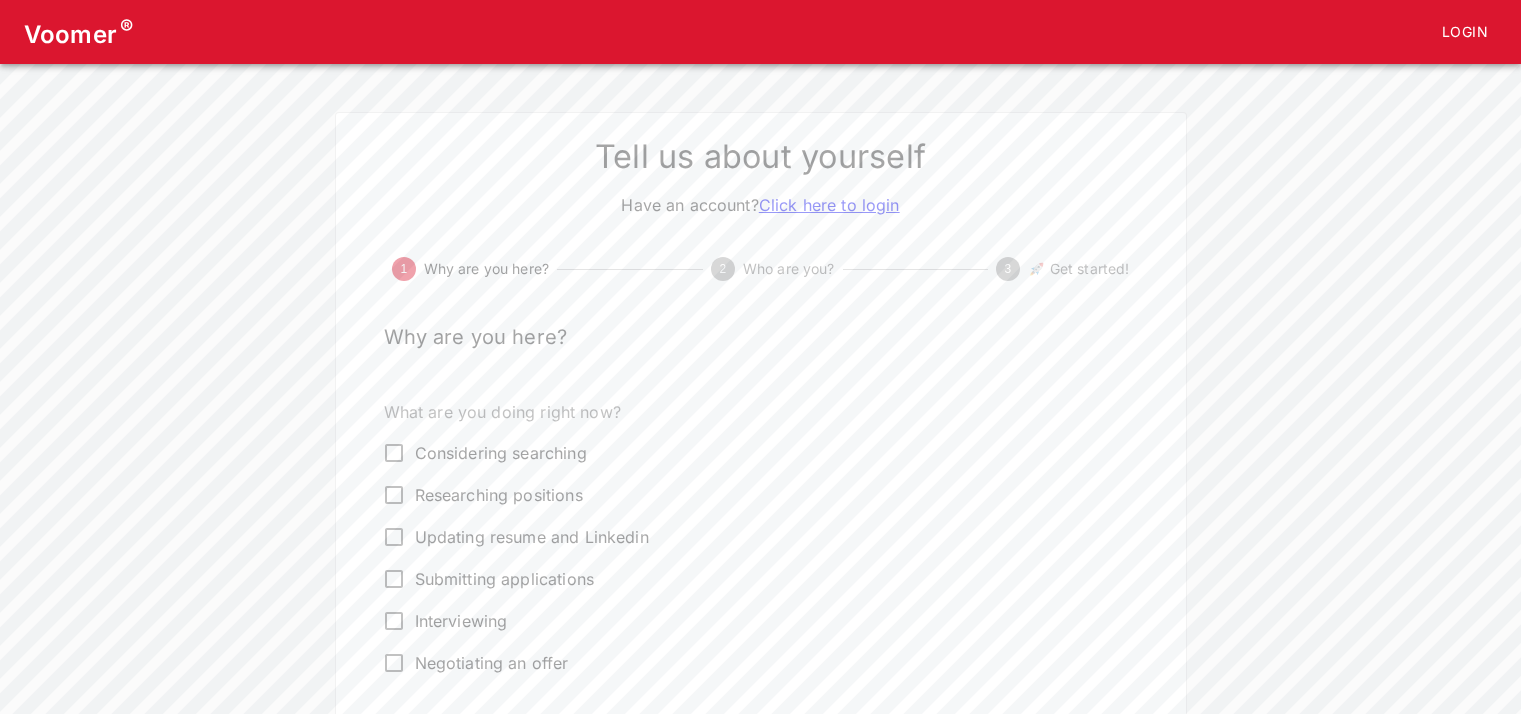 scroll, scrollTop: 0, scrollLeft: 0, axis: both 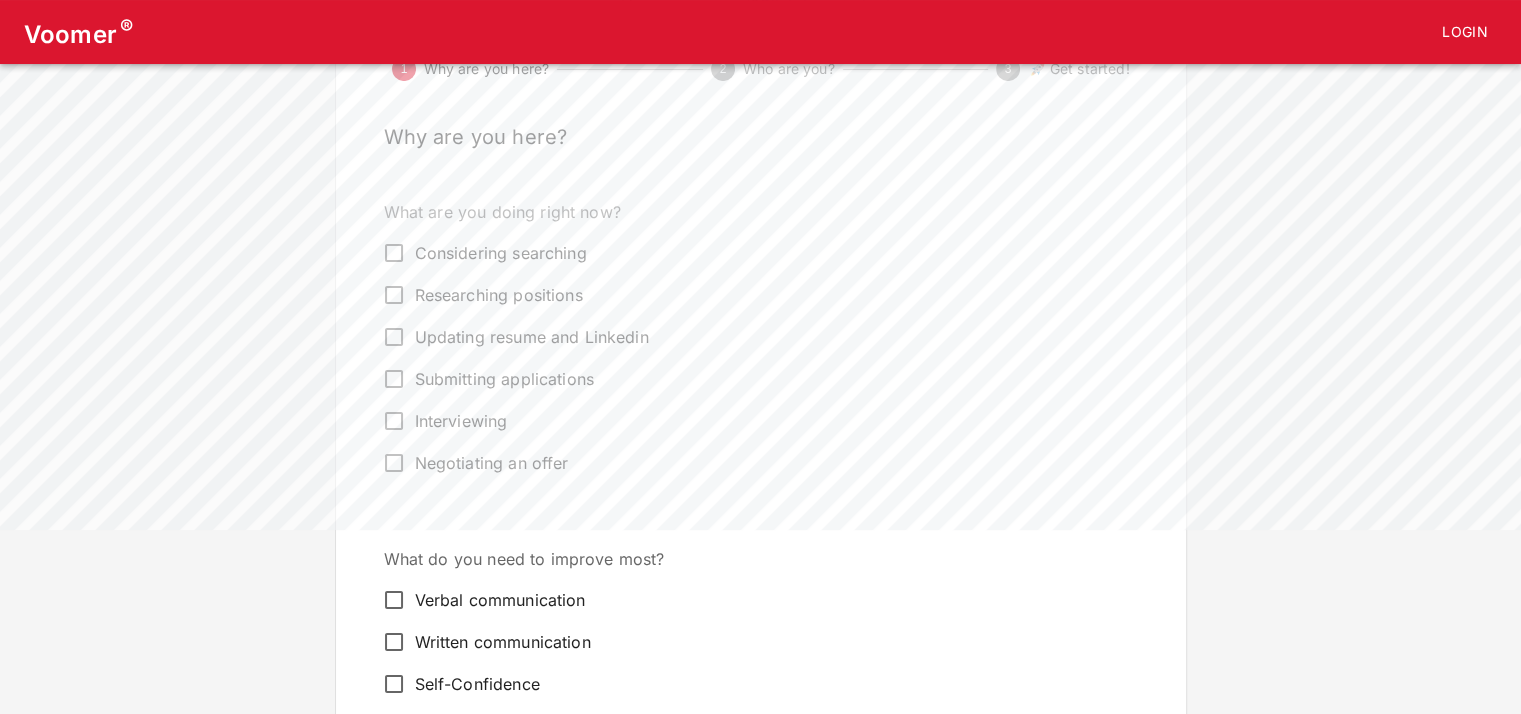 click on "Considering searching" at bounding box center [501, 253] 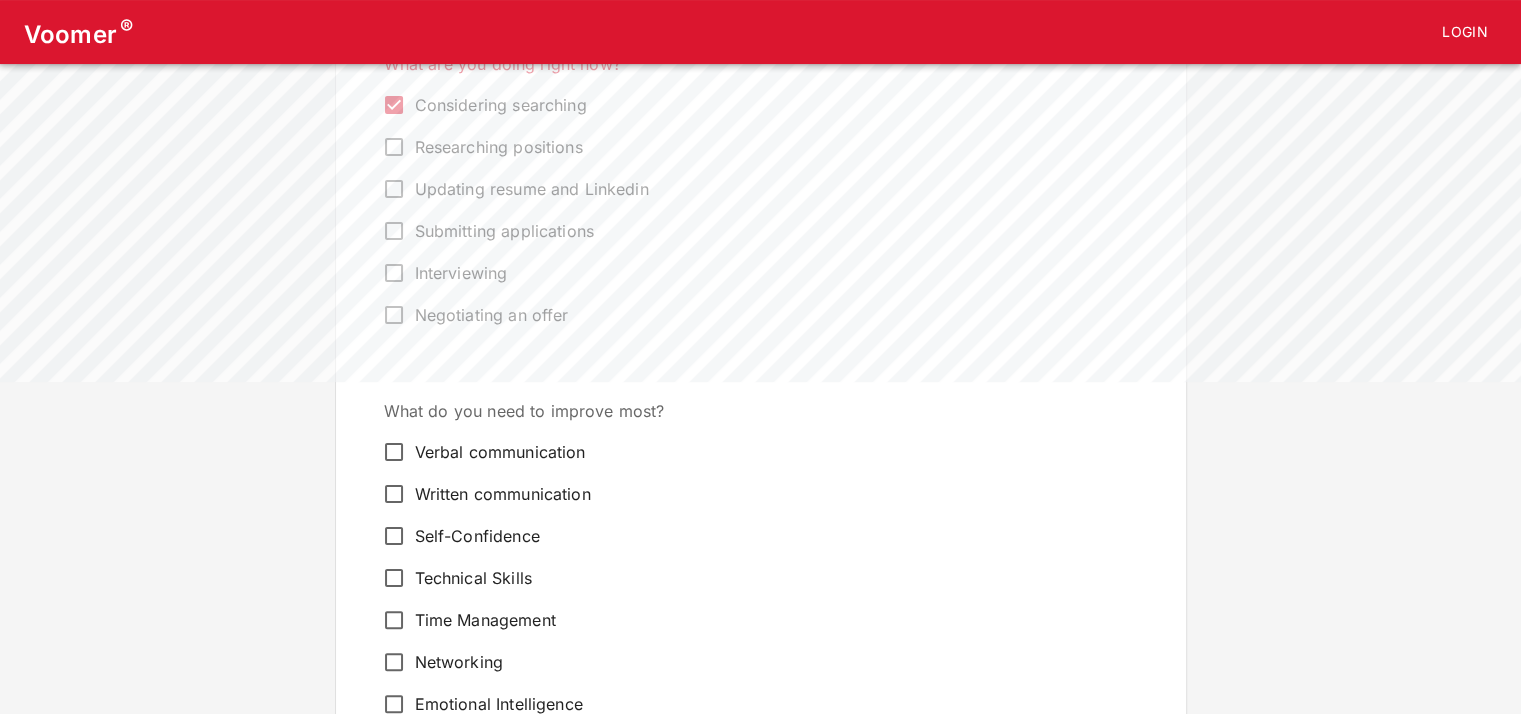 scroll, scrollTop: 400, scrollLeft: 0, axis: vertical 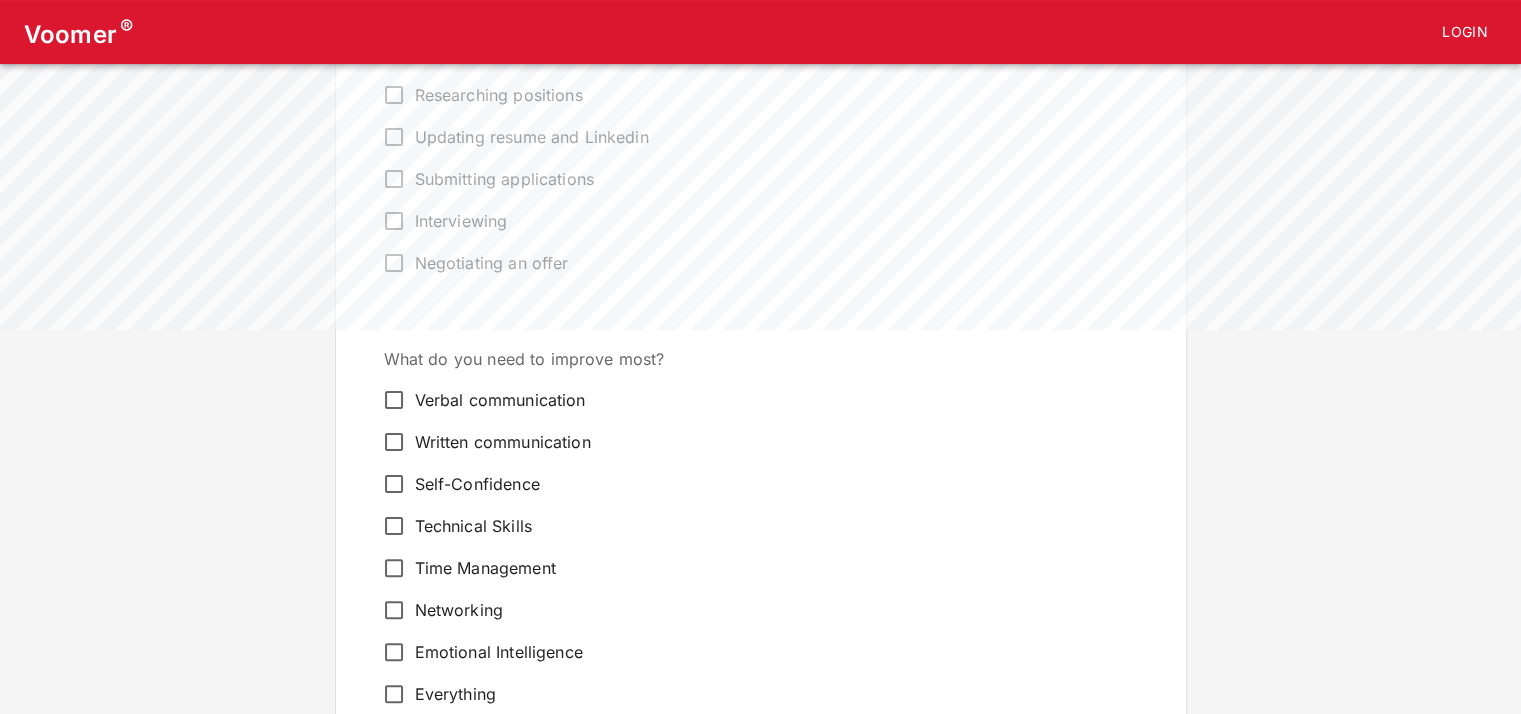 click on "Verbal communication" at bounding box center (500, 400) 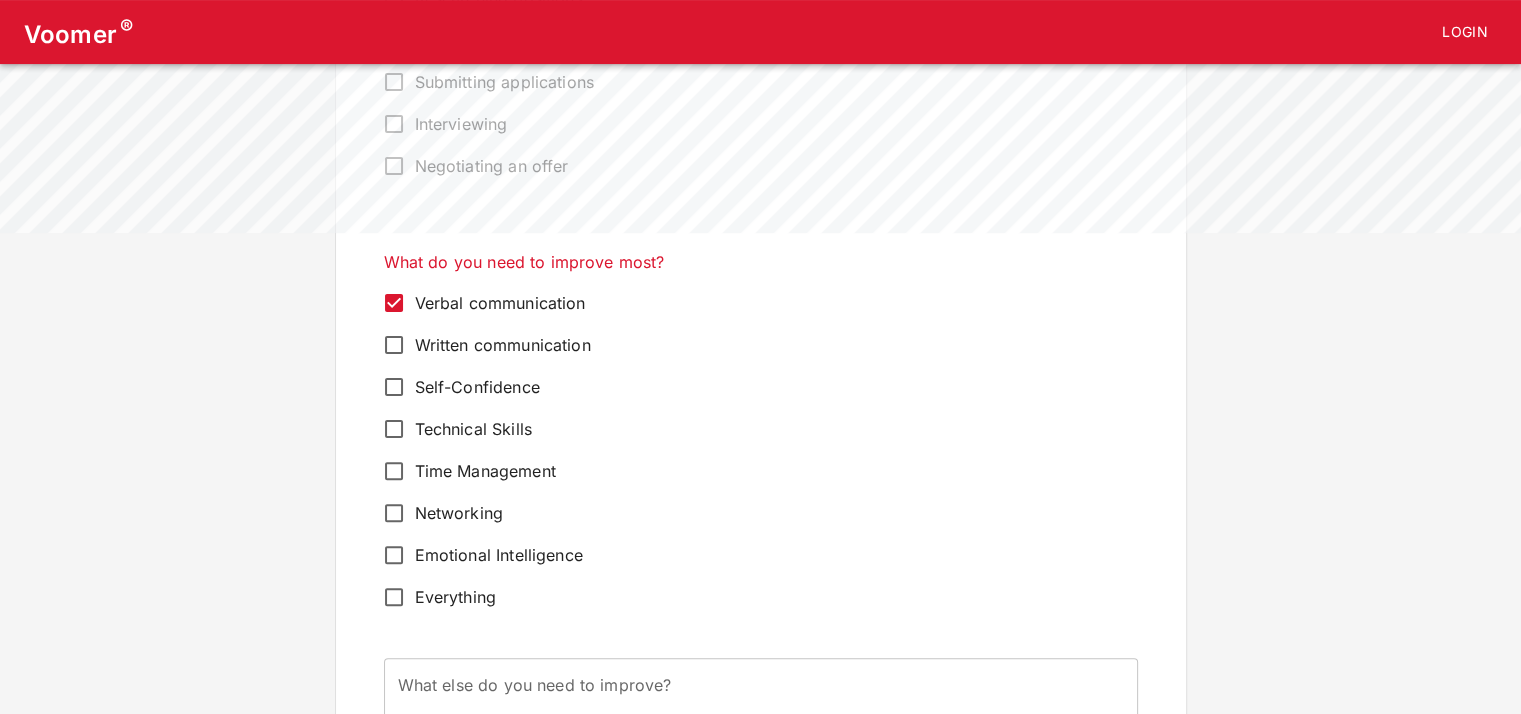 scroll, scrollTop: 500, scrollLeft: 0, axis: vertical 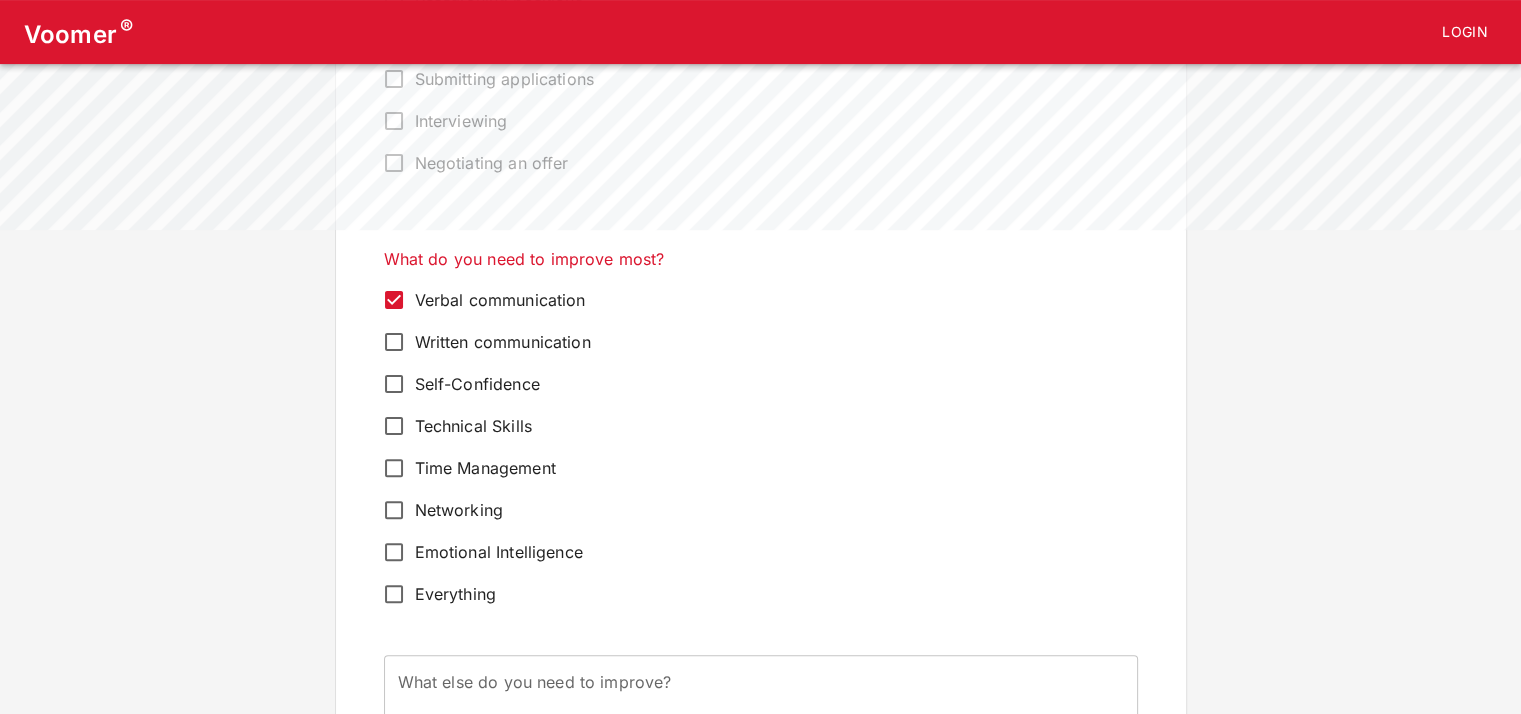 click on "Technical Skills" at bounding box center (747, 426) 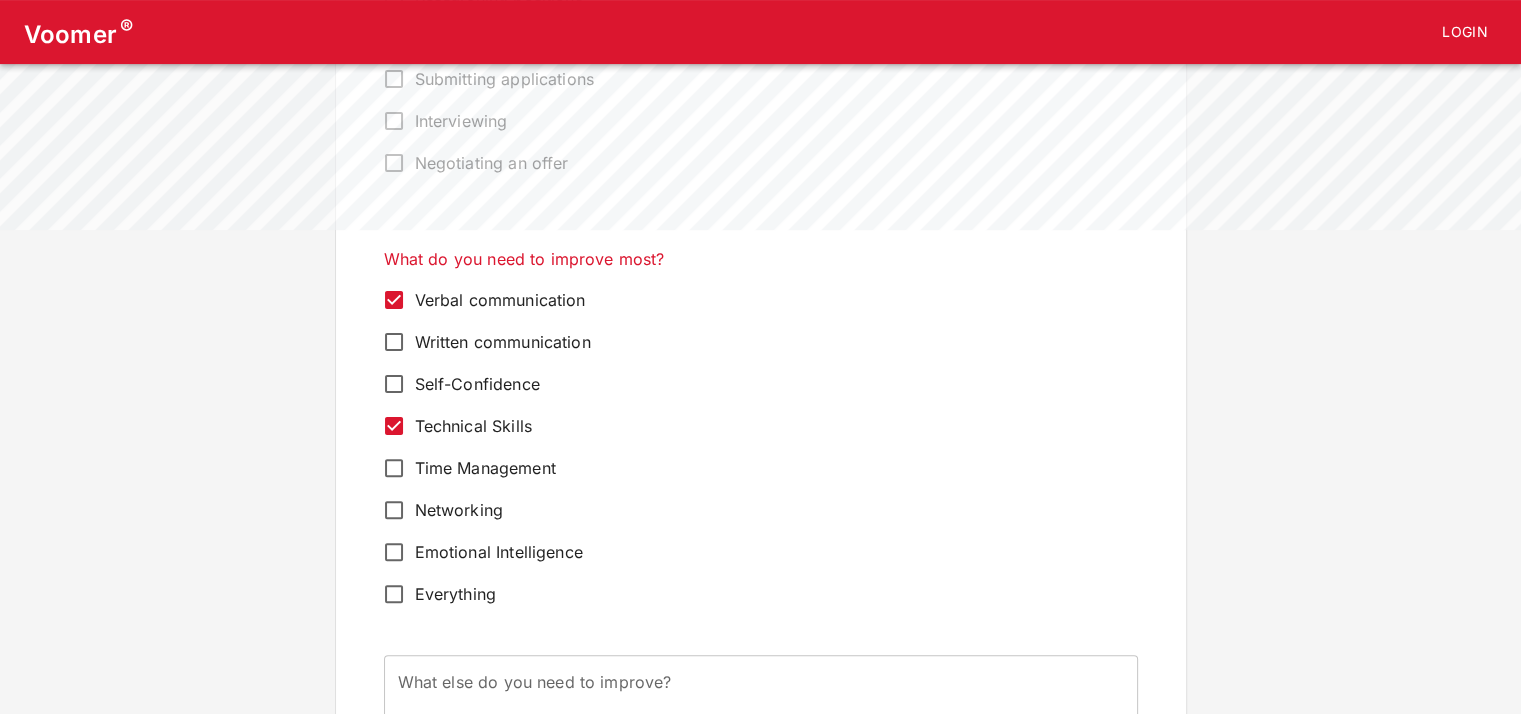 click on "Time Management" at bounding box center [747, 468] 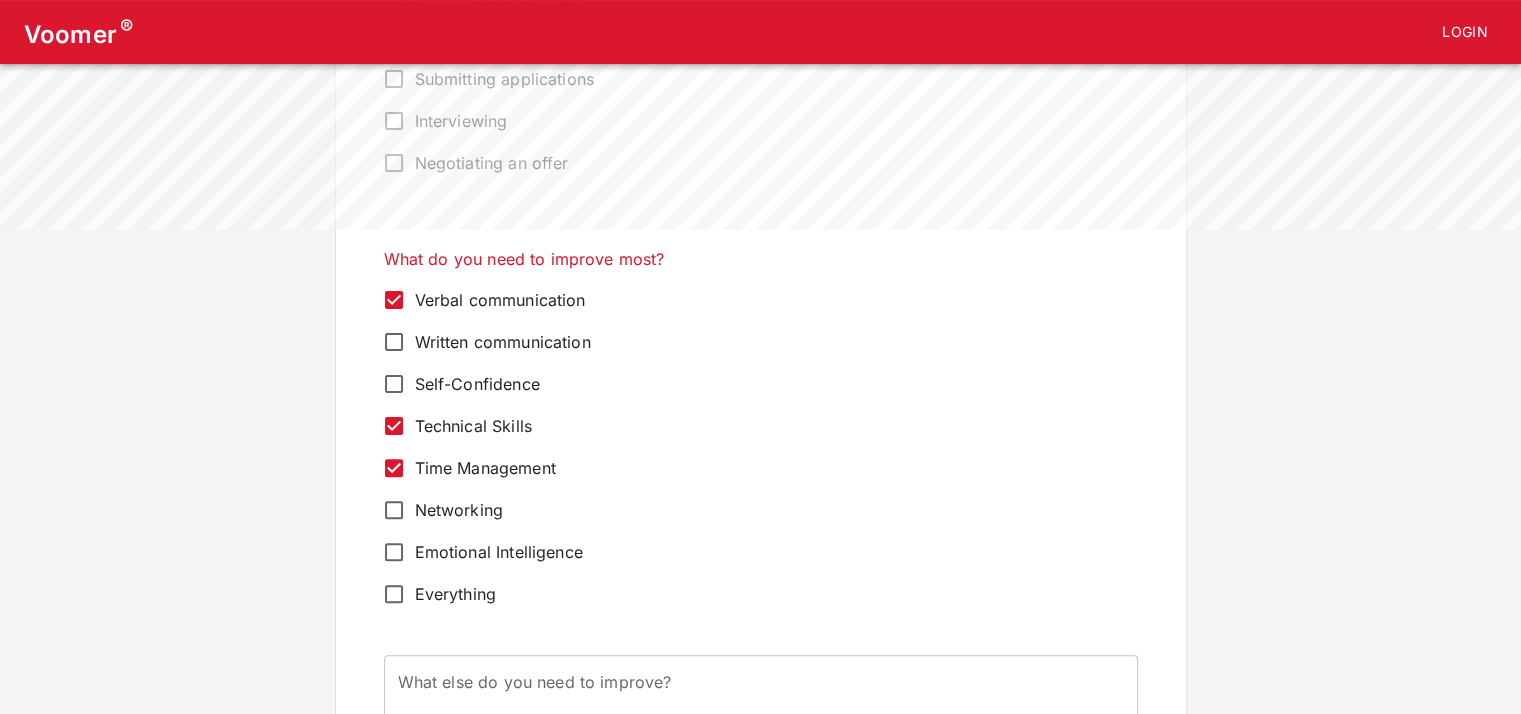 click on "Time Management" at bounding box center (485, 468) 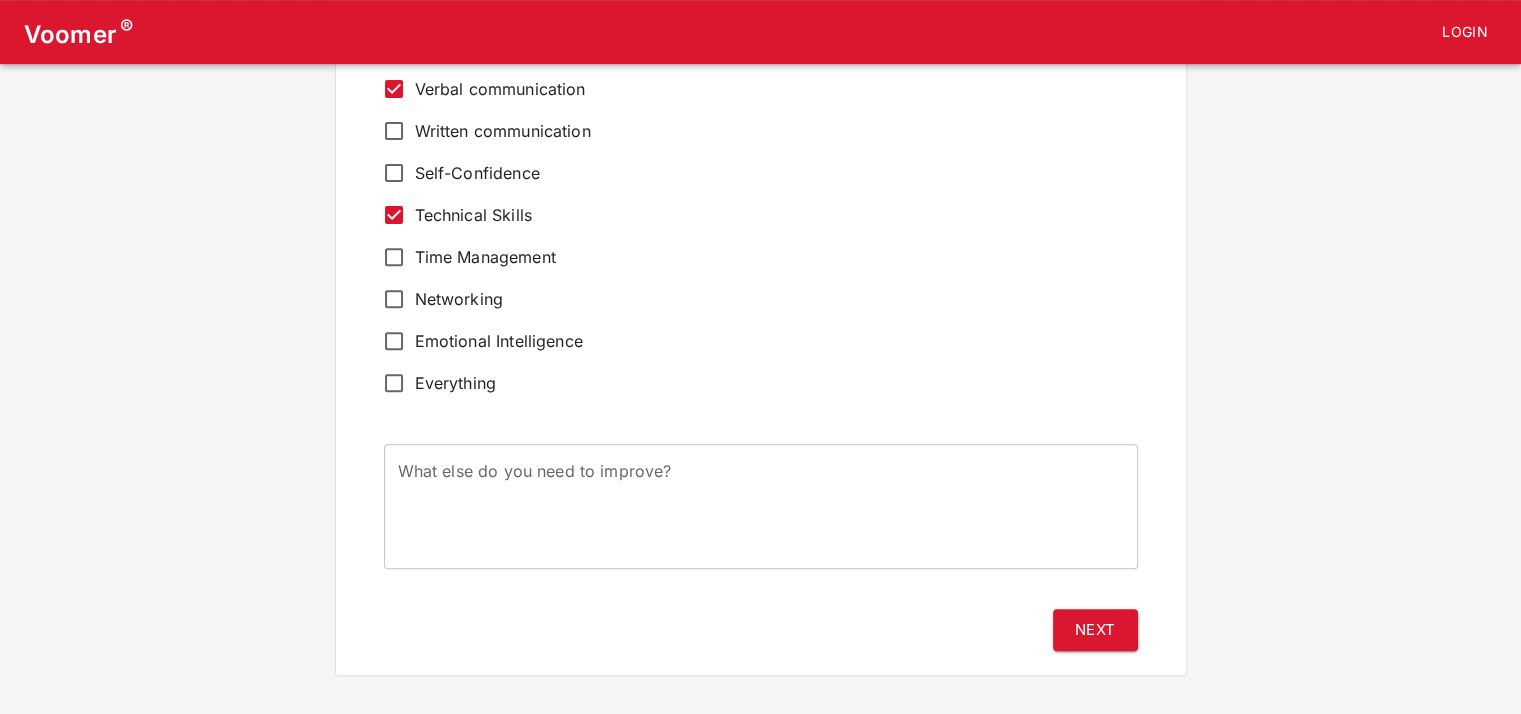 scroll, scrollTop: 720, scrollLeft: 0, axis: vertical 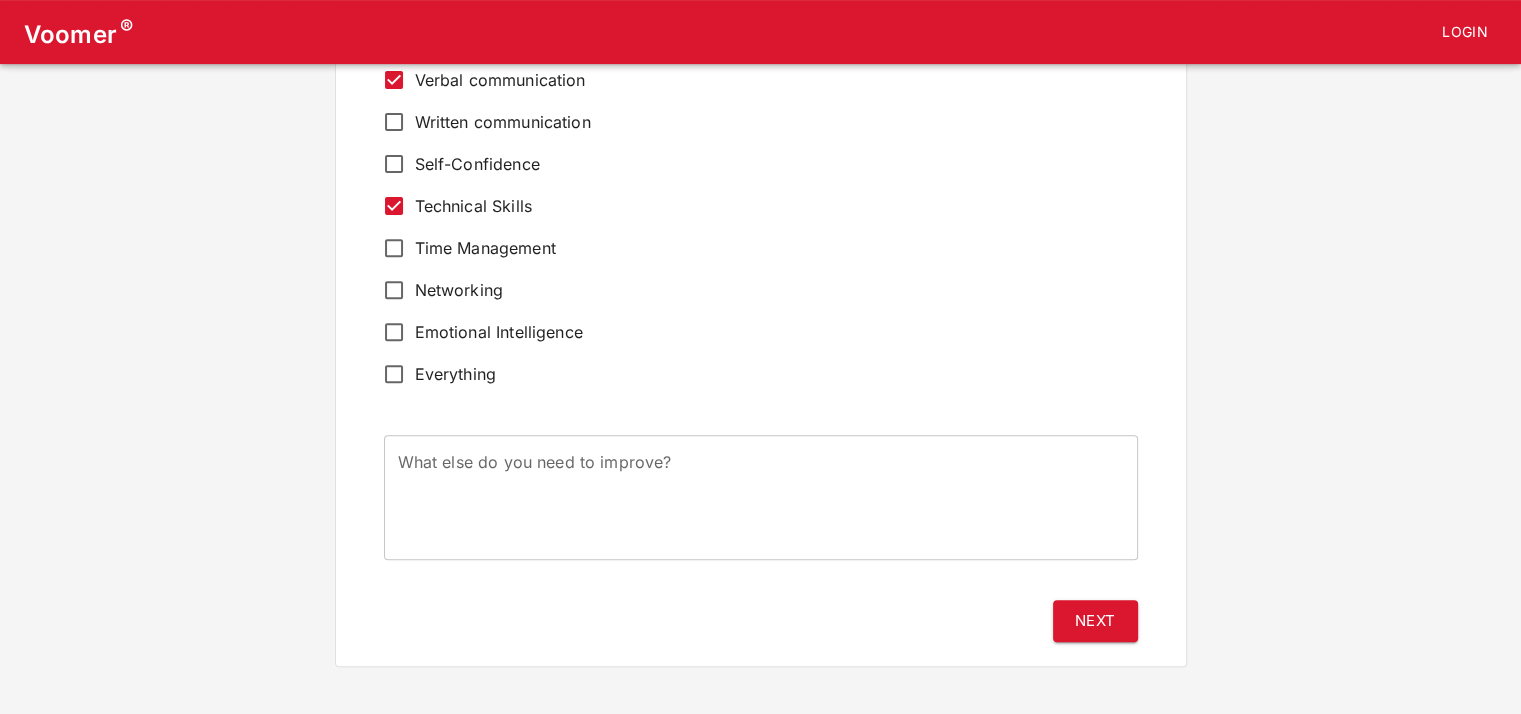 click on "Tell us about yourself Have an account?  Click here to login 1 Why are you here? 2 Who are you? 3 🚀 Get started! Why are you here? What are you doing right now? Considering searching Researching positions Updating resume and Linkedin Submitting applications Interviewing Negotiating an offer What do you need to improve most? Verbal communication Written communication Self-Confidence Technical Skills Time Management Networking Emotional Intelligence Everything What else do you need to improve? x What else do you need to improve? Next" at bounding box center [761, 29] 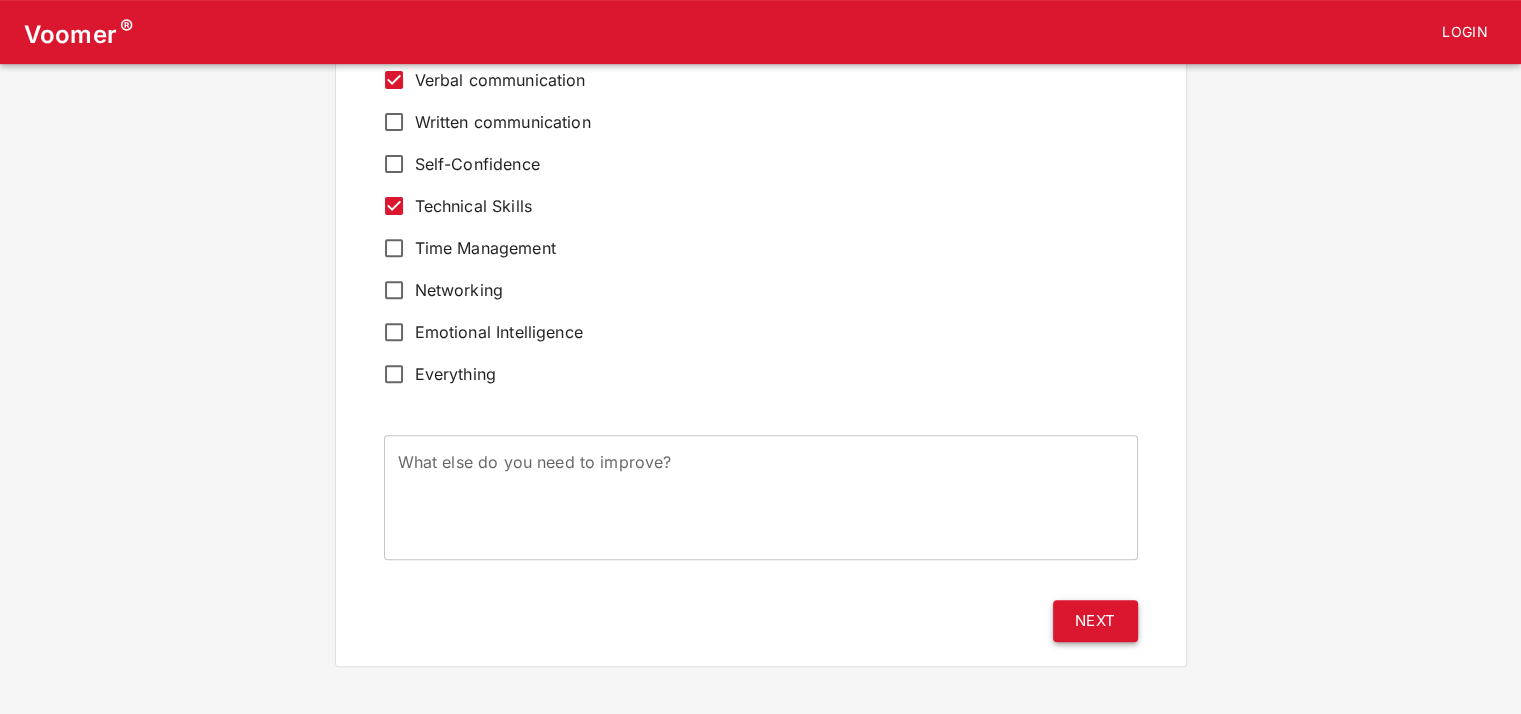 click on "Next" at bounding box center (1095, 621) 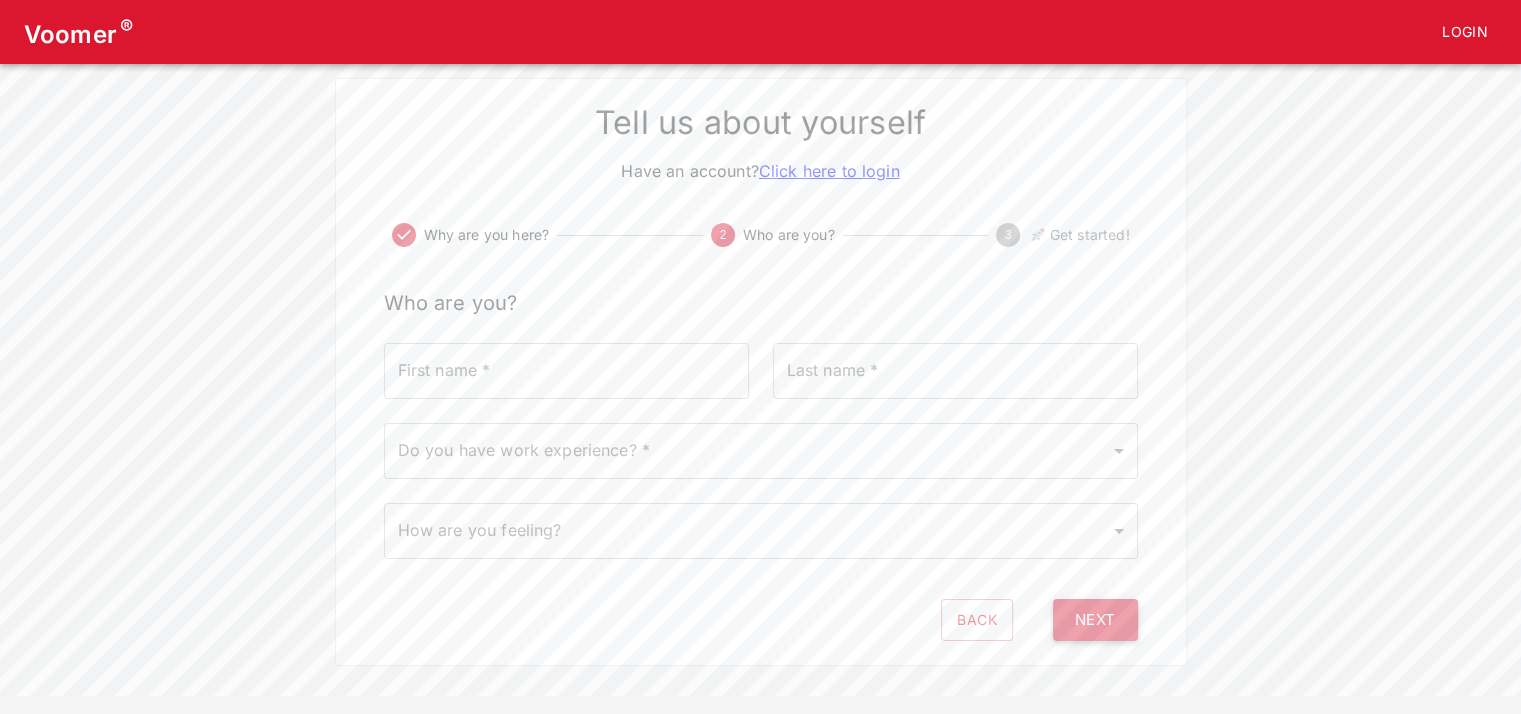scroll, scrollTop: 0, scrollLeft: 0, axis: both 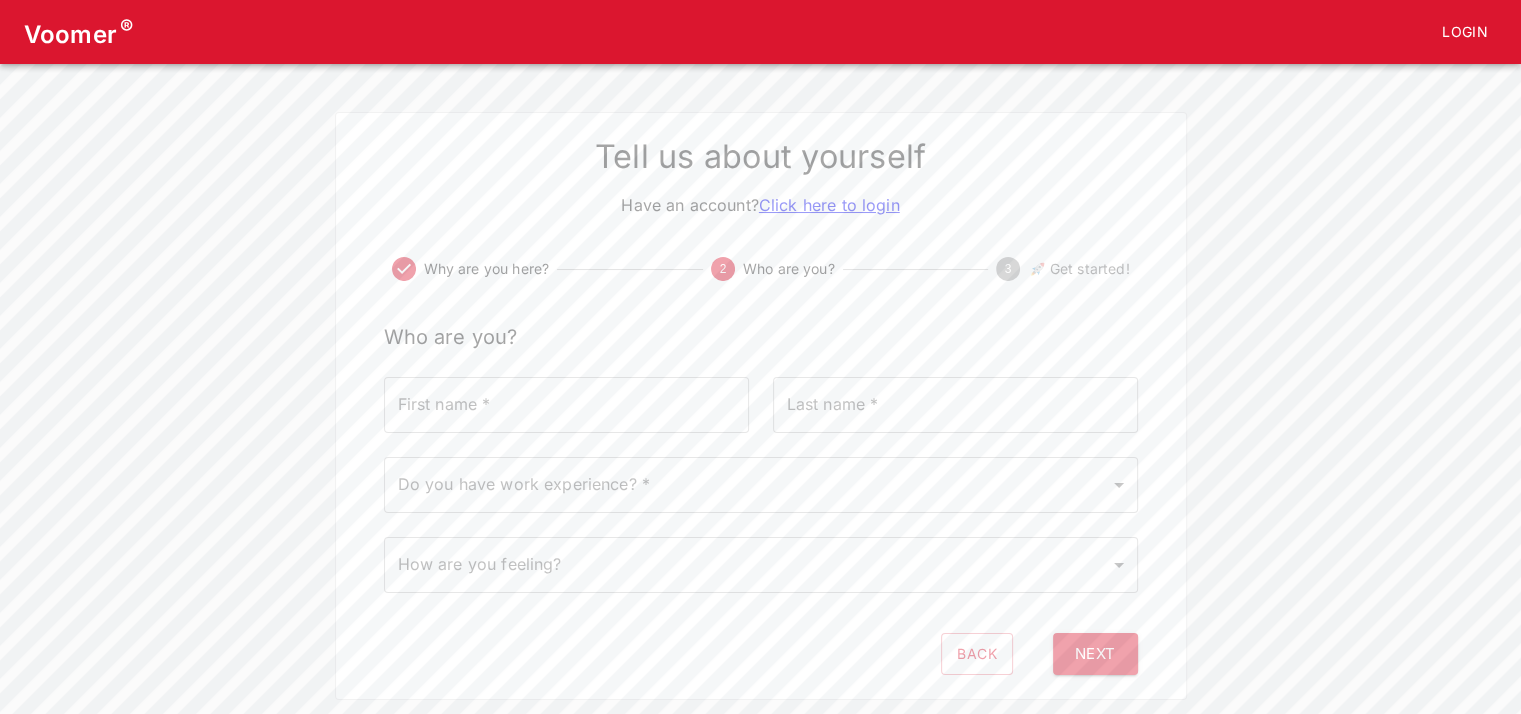 click on "First name *" at bounding box center [566, 405] 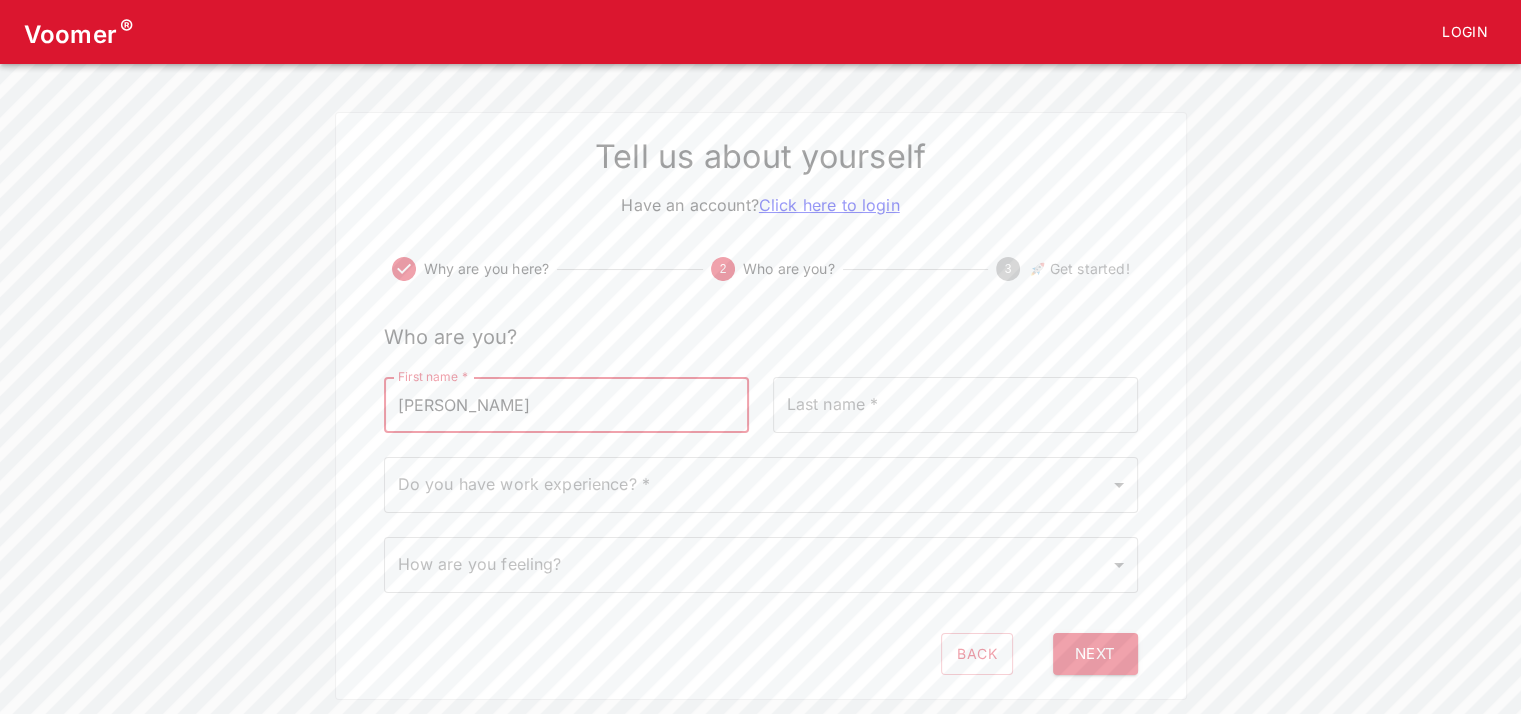 type on "[PERSON_NAME]" 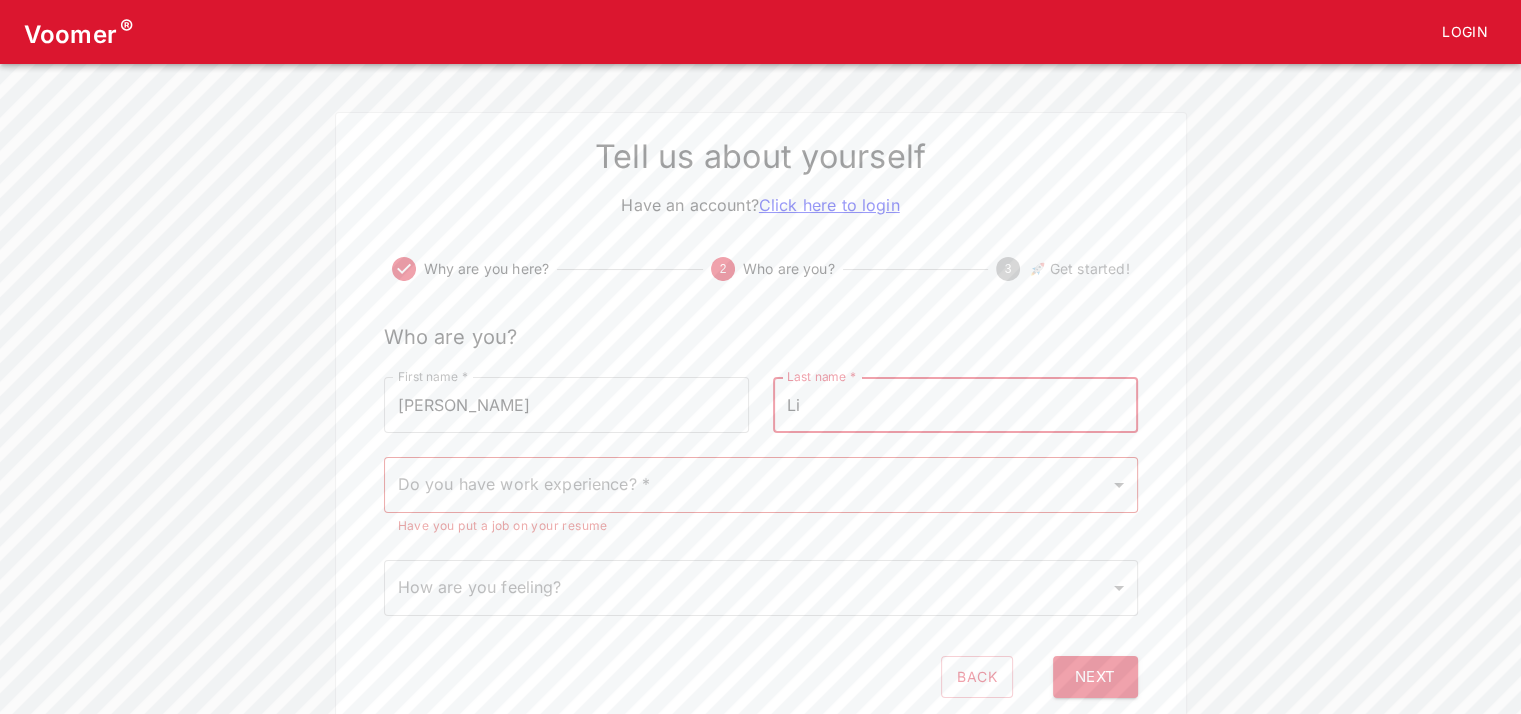 click on "Li" at bounding box center [955, 405] 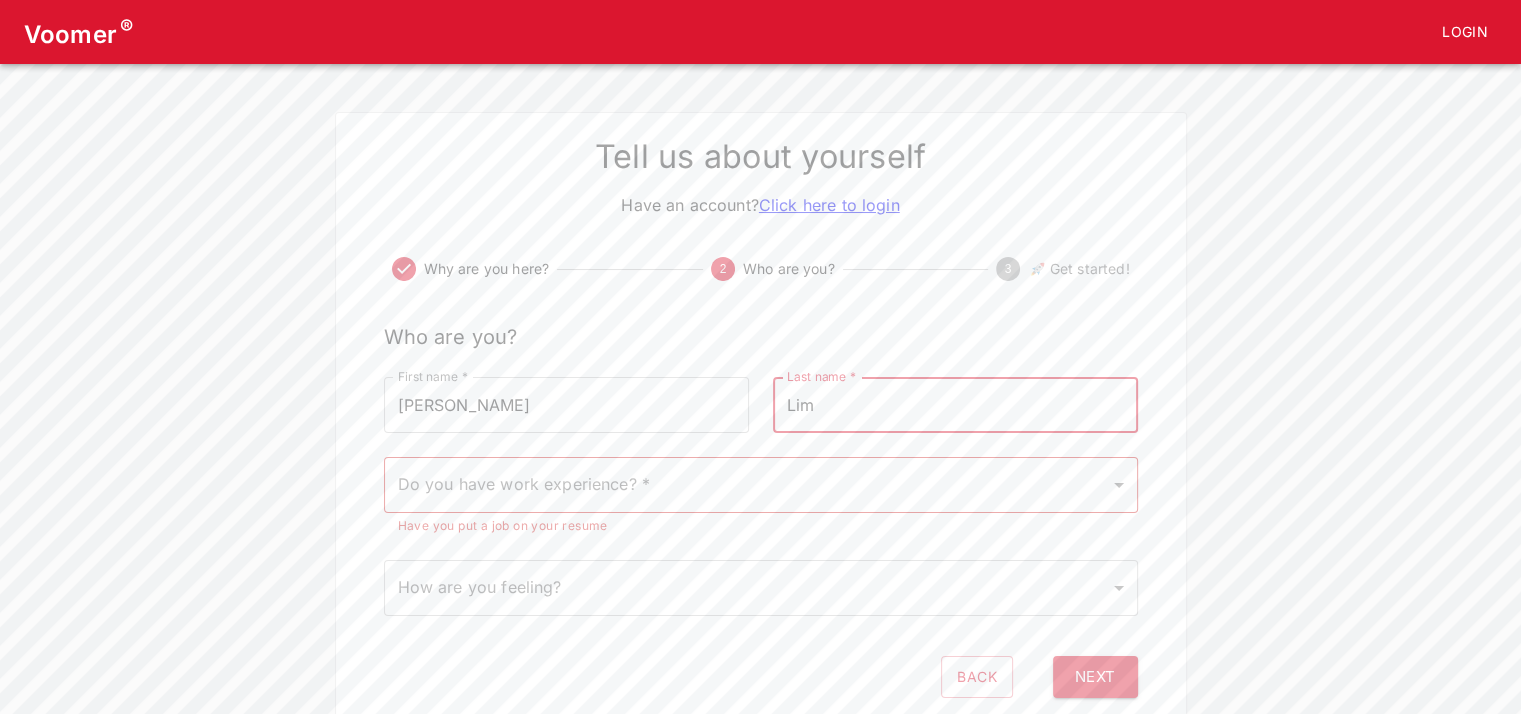 type on "Lim" 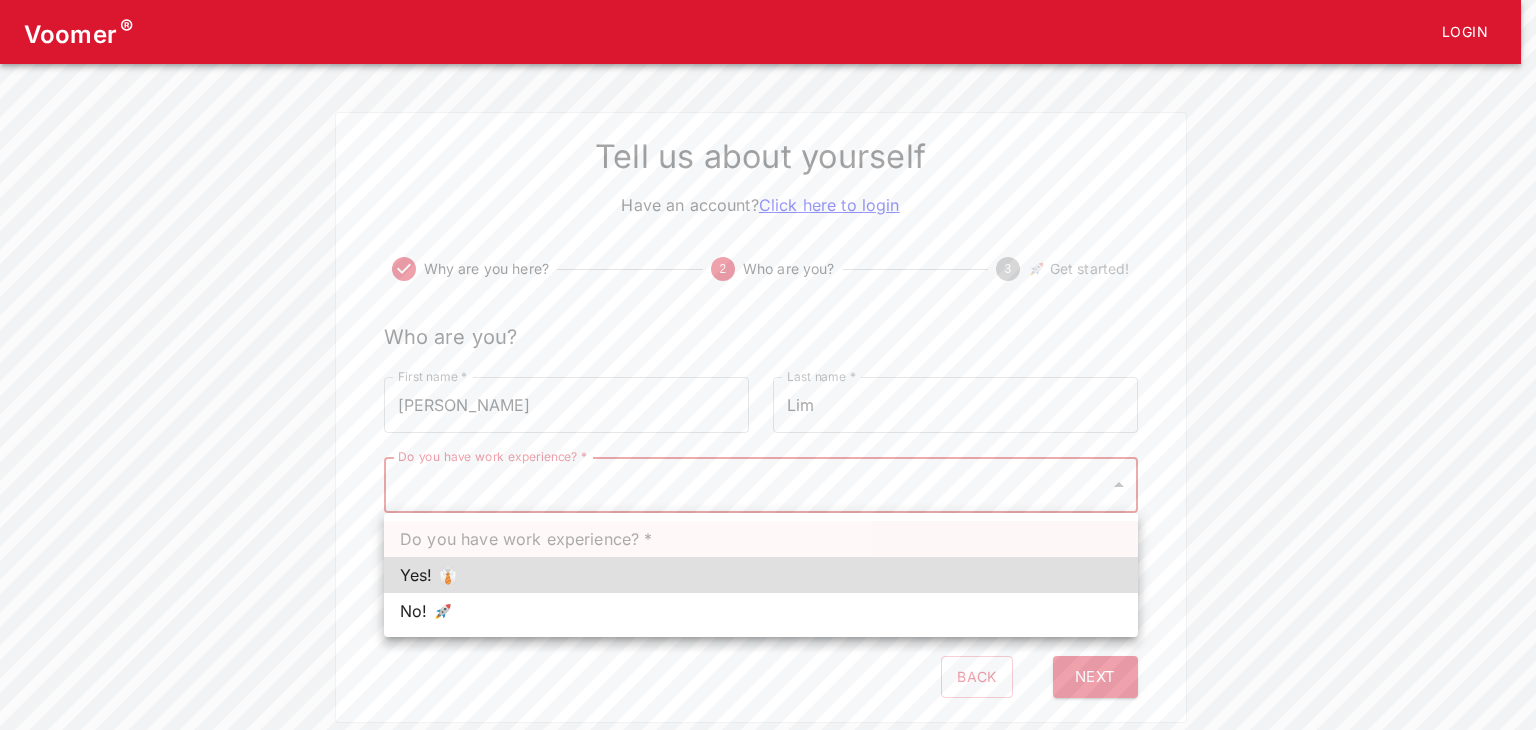 click on "Voomer ® Login Tell us about yourself Have an account?  Click here to login Why are you here? 2 Who are you? 3 🚀 Get started! Who are you? First name * [PERSON_NAME] First name * Last name * [PERSON_NAME] Last name * Do you have work experience? * ​ Do you have work experience? * Have you put a job on your resume How are you feeling? ​ How are you feeling? Back Next Do you have work experience? * Yes! 👔 No! 🚀" at bounding box center (768, 361) 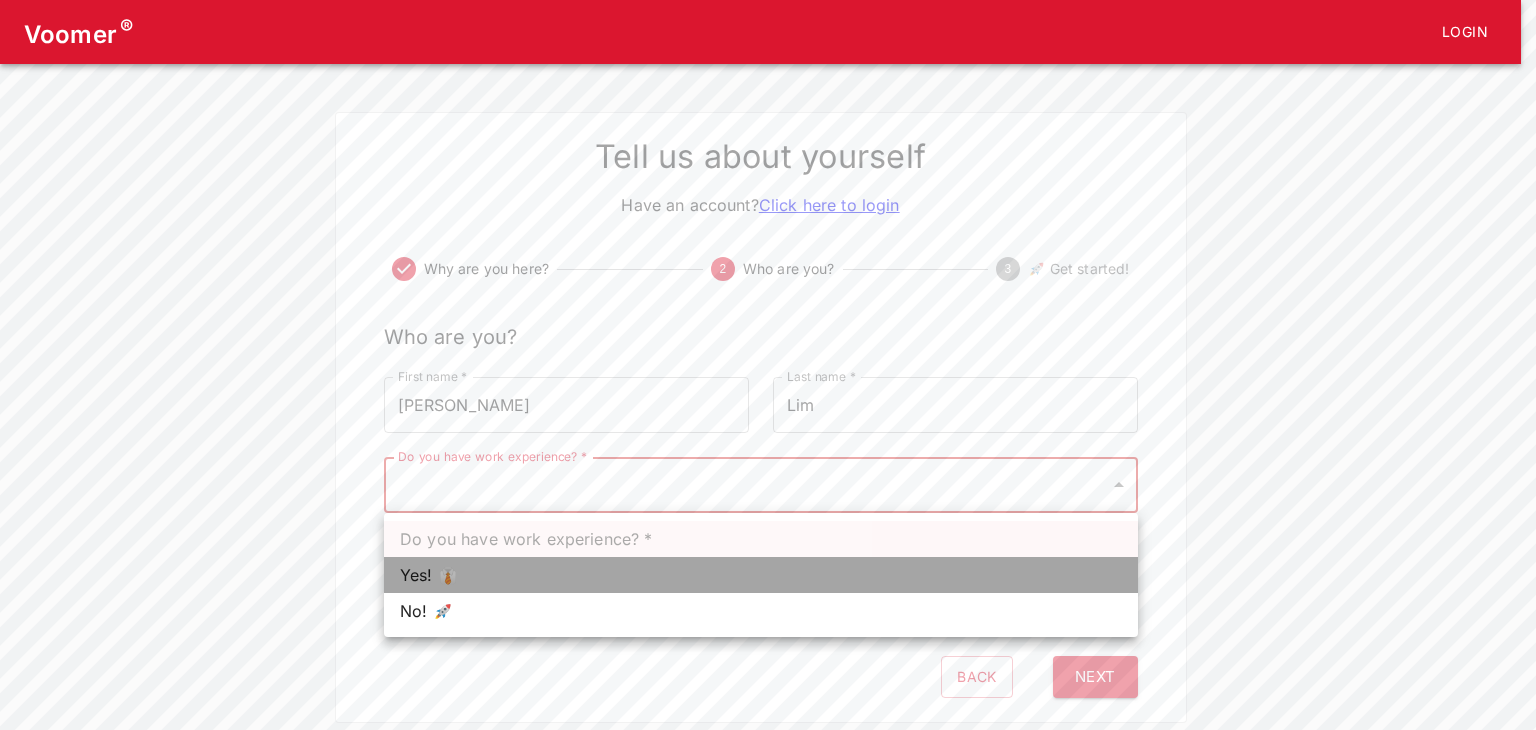 click on "Yes! 👔" at bounding box center [761, 575] 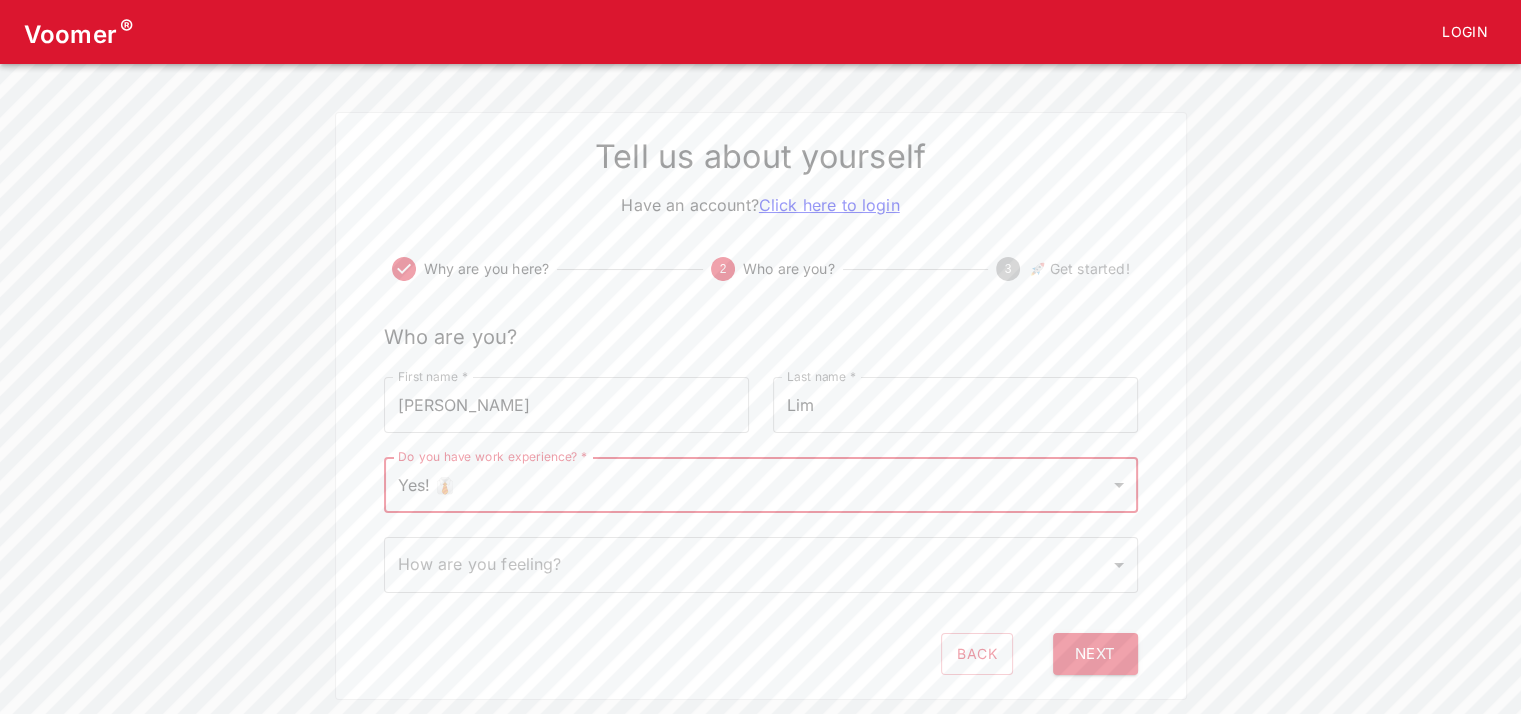 click on "Voomer ® Login Tell us about yourself Have an account?  Click here to login Why are you here? 2 Who are you? 3 🚀 Get started! Who are you? First name * [PERSON_NAME] First name * Last name * [PERSON_NAME] Last name * Do you have work experience? * Yes! 👔 1 Do you have work experience? * How are you feeling? ​ How are you feeling? Back Next" at bounding box center (760, 350) 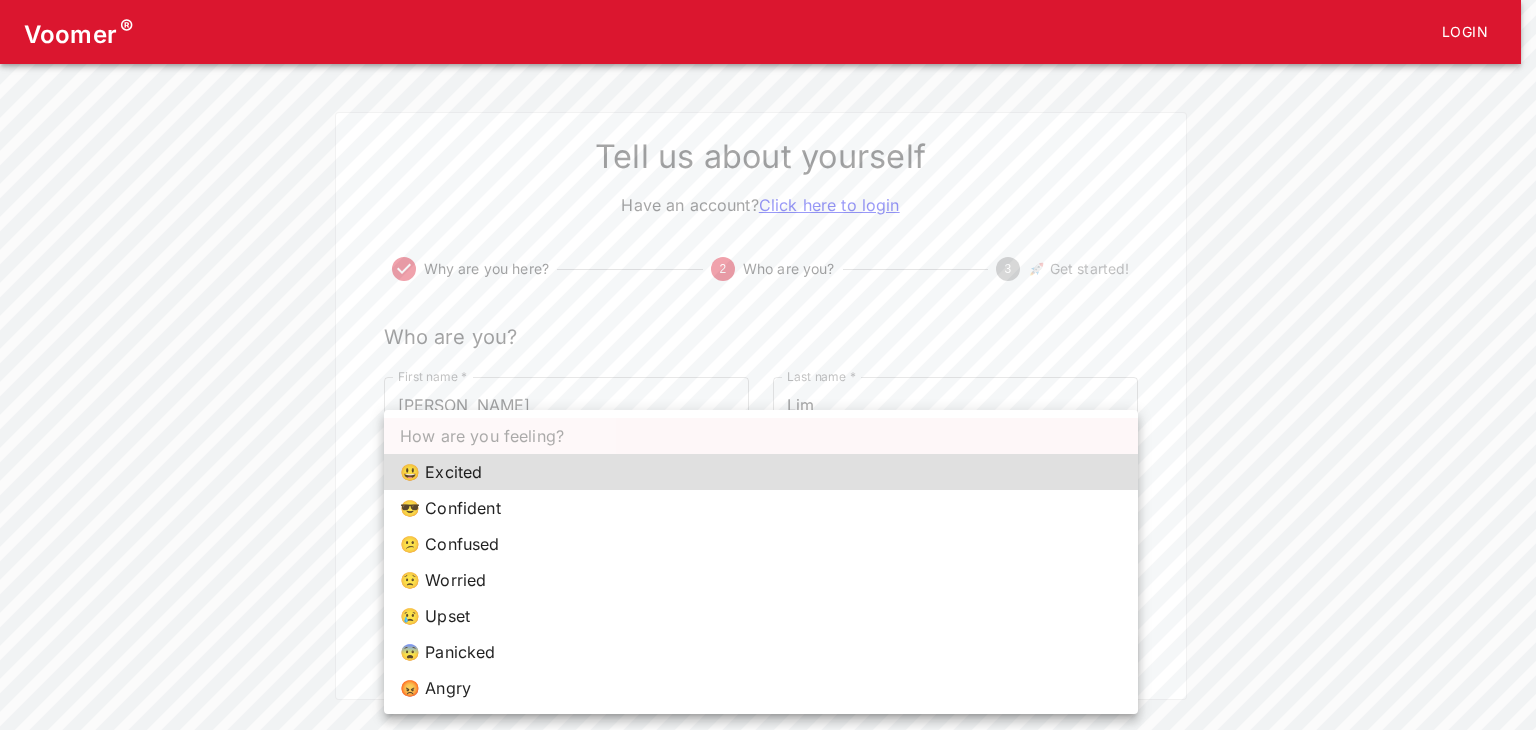 click on "😃 Excited" at bounding box center [761, 472] 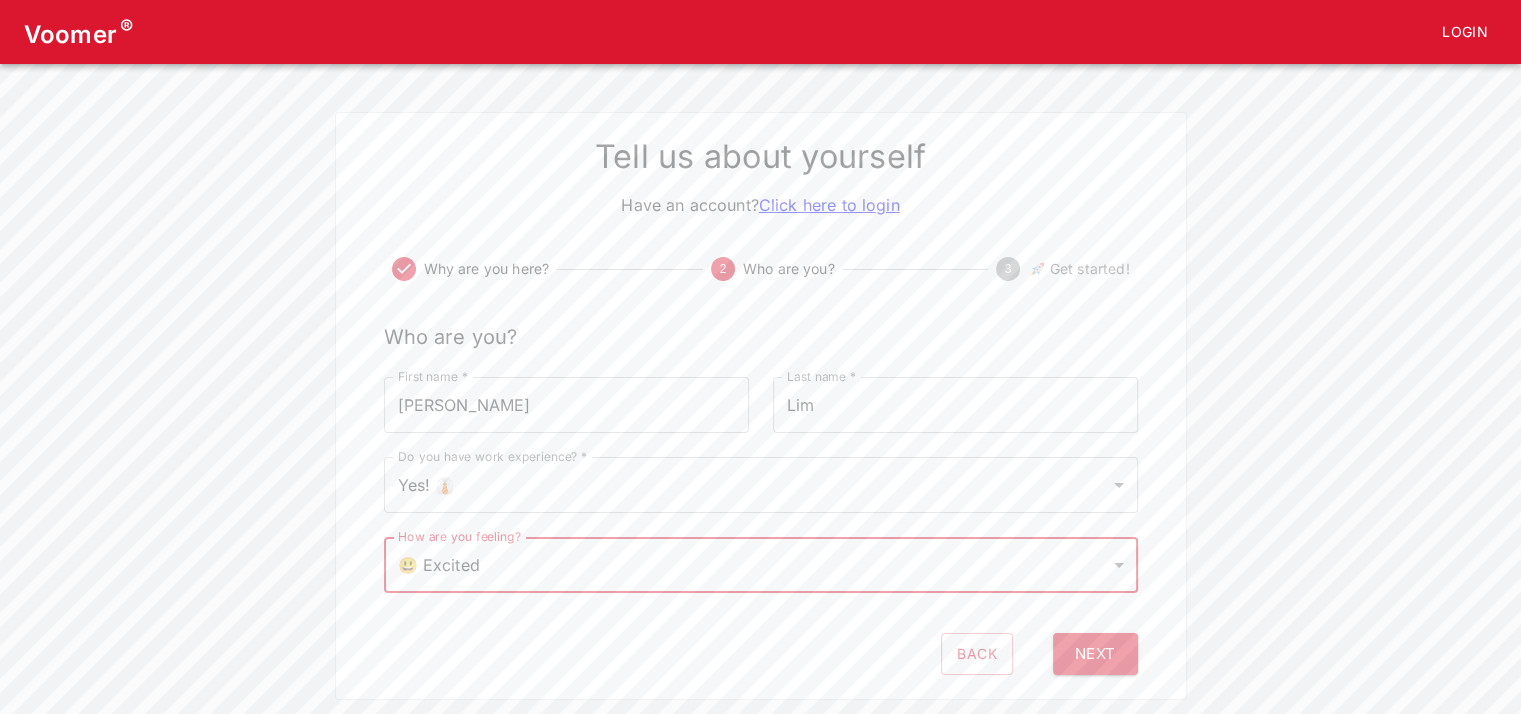 click on "Voomer ® Login Tell us about yourself Have an account?  Click here to login Why are you here? 2 Who are you? 3 🚀 Get started! Who are you? First name * [PERSON_NAME] First name * Last name * [PERSON_NAME] Last name * Do you have work experience? * Yes! 👔 1 Do you have work experience? * How are you feeling? 😃 Excited excited How are you feeling? Back Next" at bounding box center (760, 350) 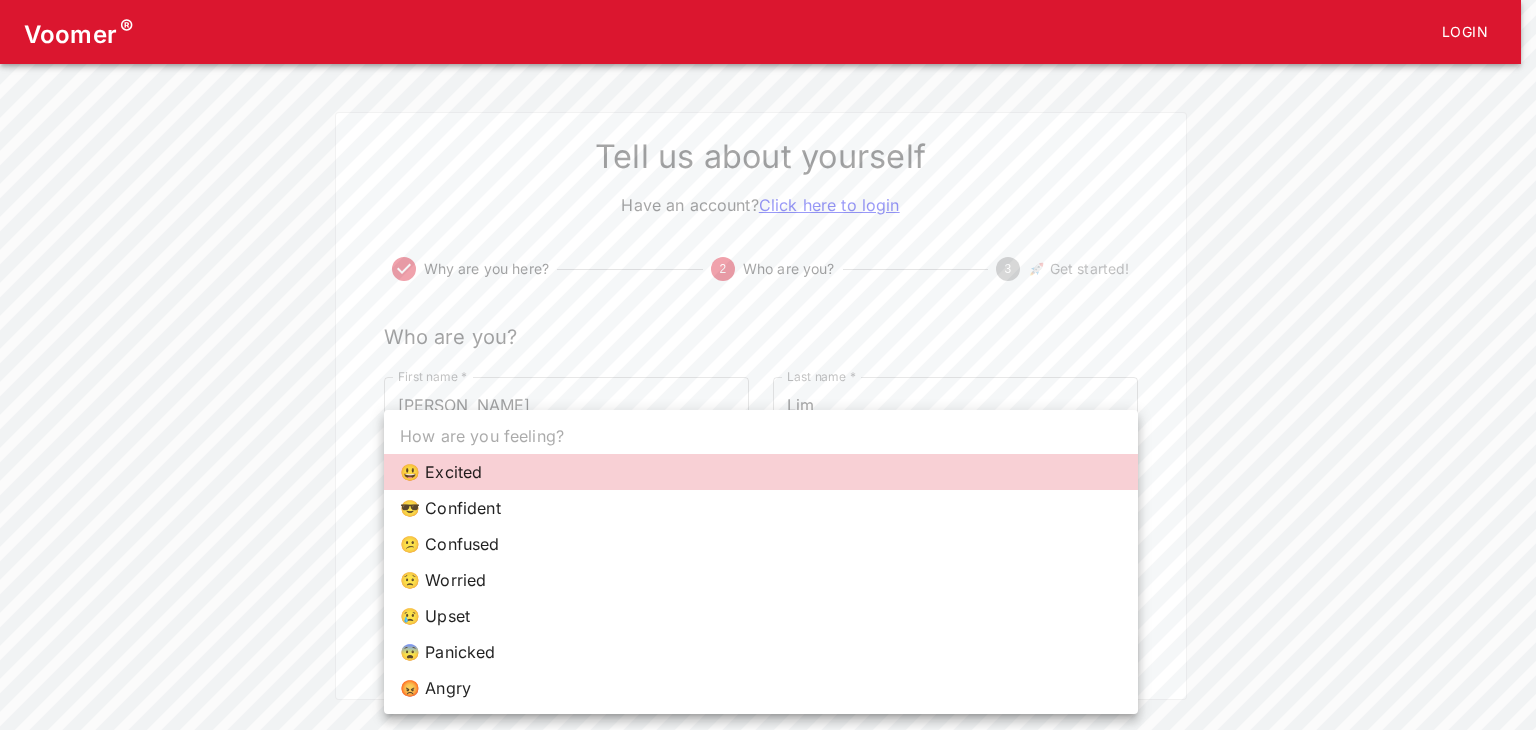 click on "😎 Confident" at bounding box center (761, 508) 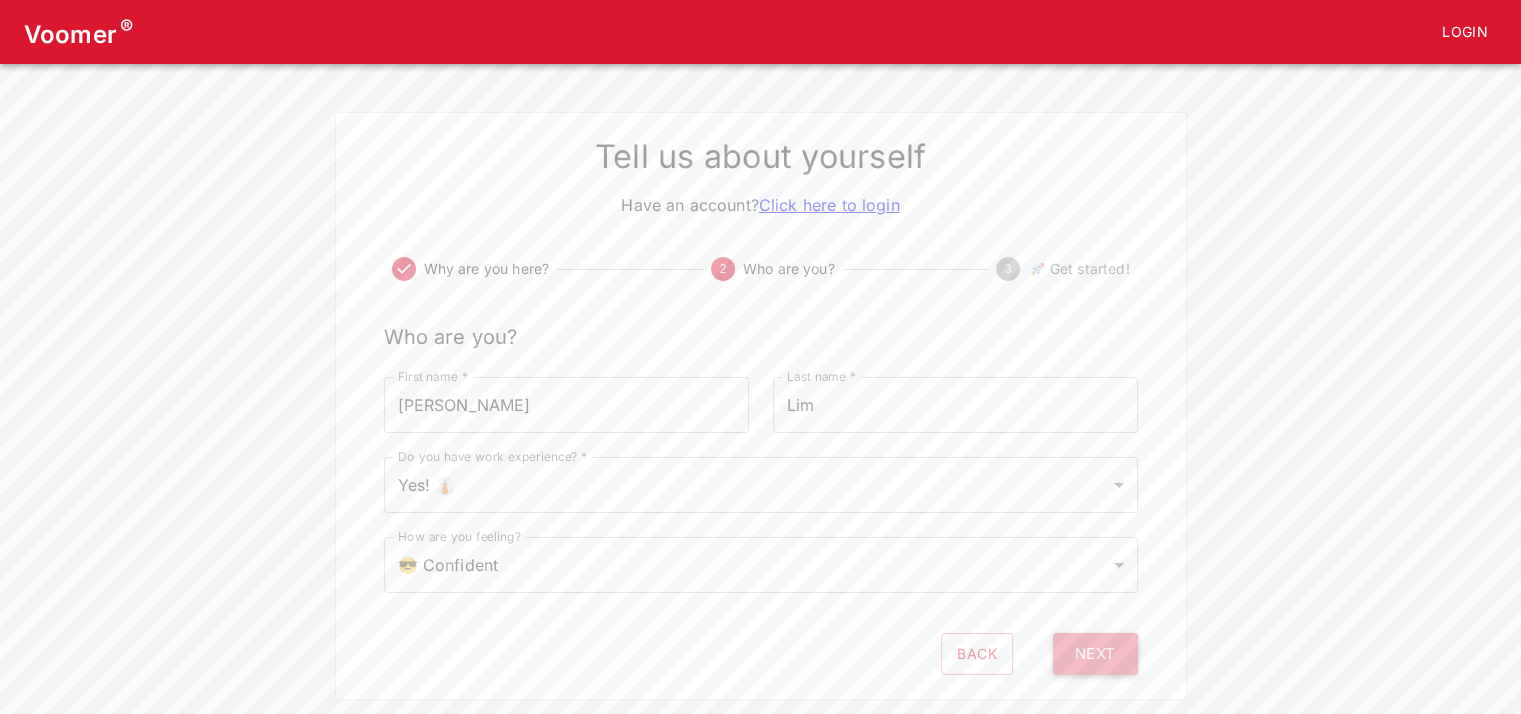 click on "Next" at bounding box center (1095, 654) 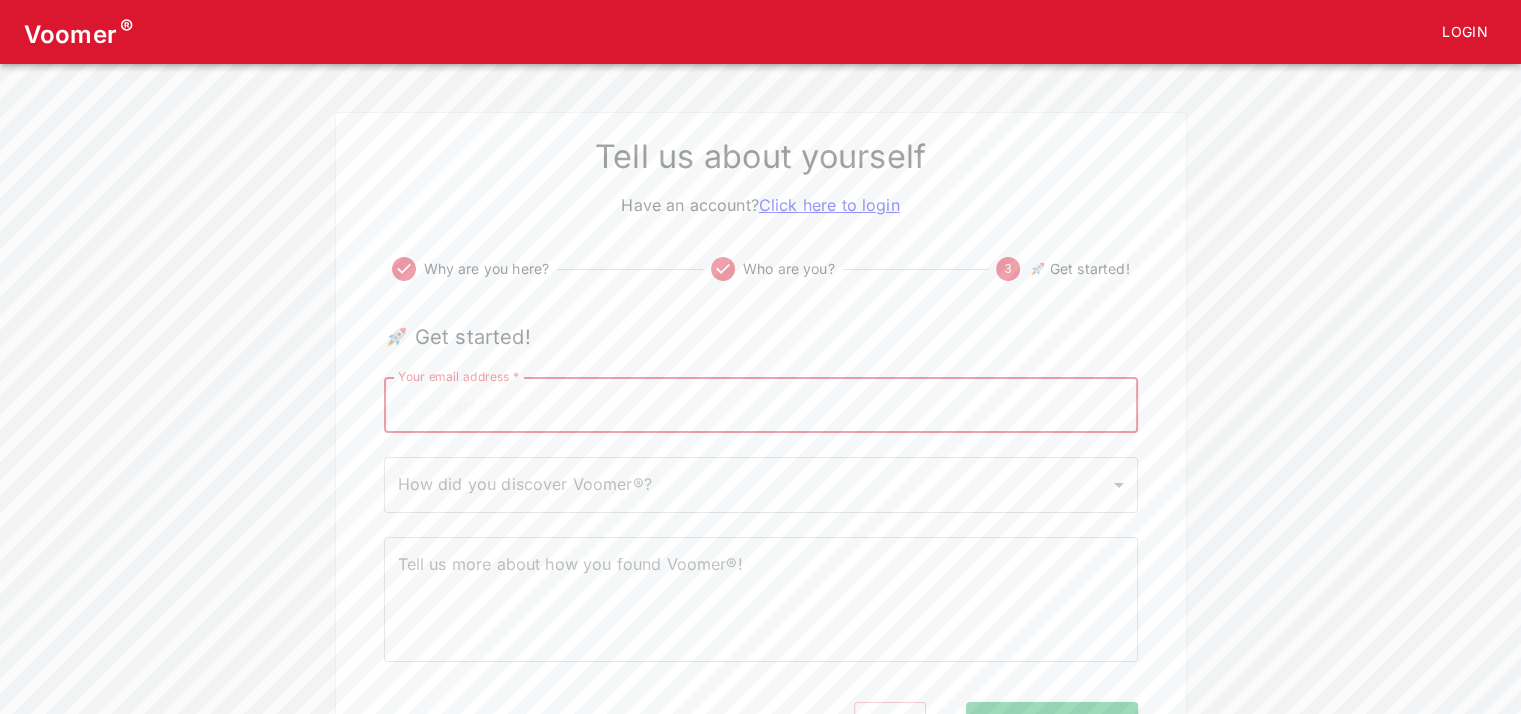 click on "Your email address *" at bounding box center (761, 405) 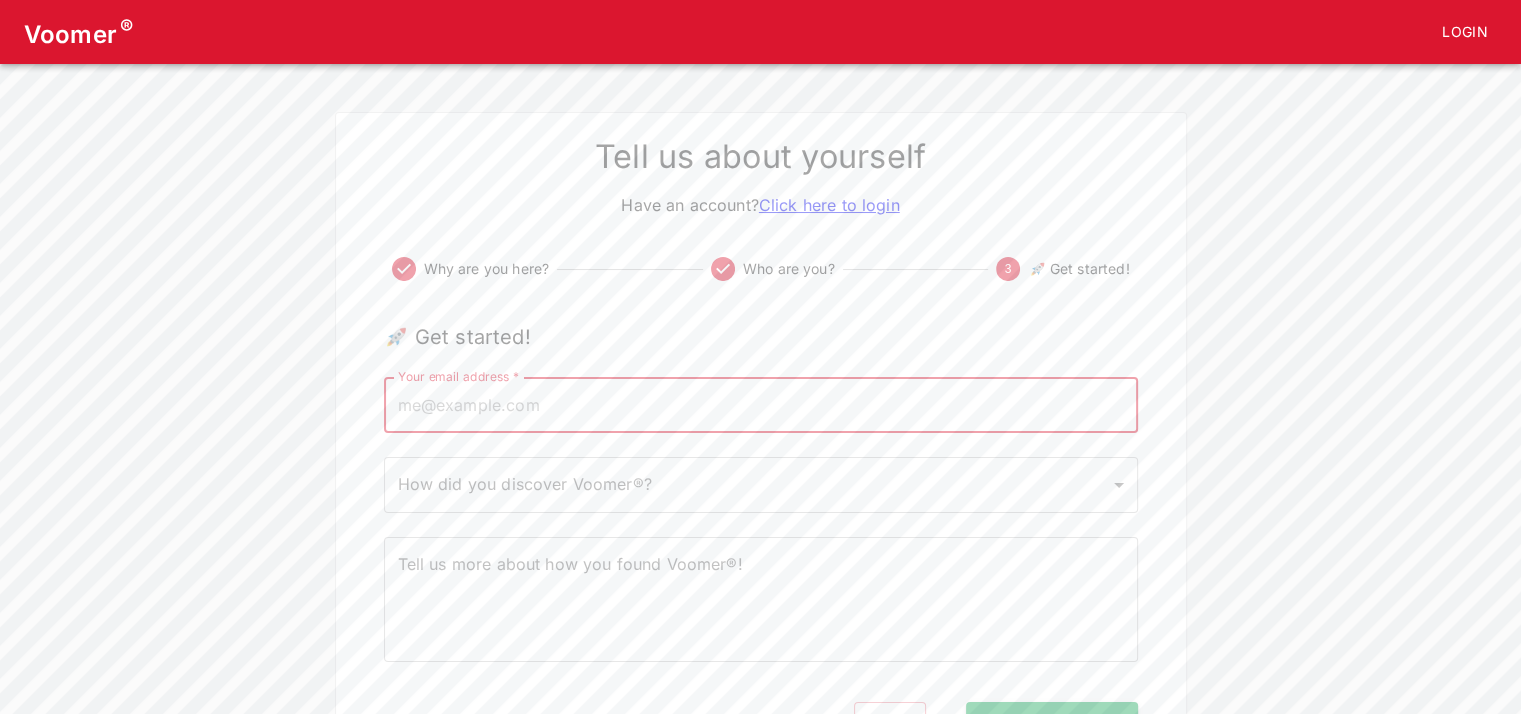 type on "[EMAIL_ADDRESS][DOMAIN_NAME]" 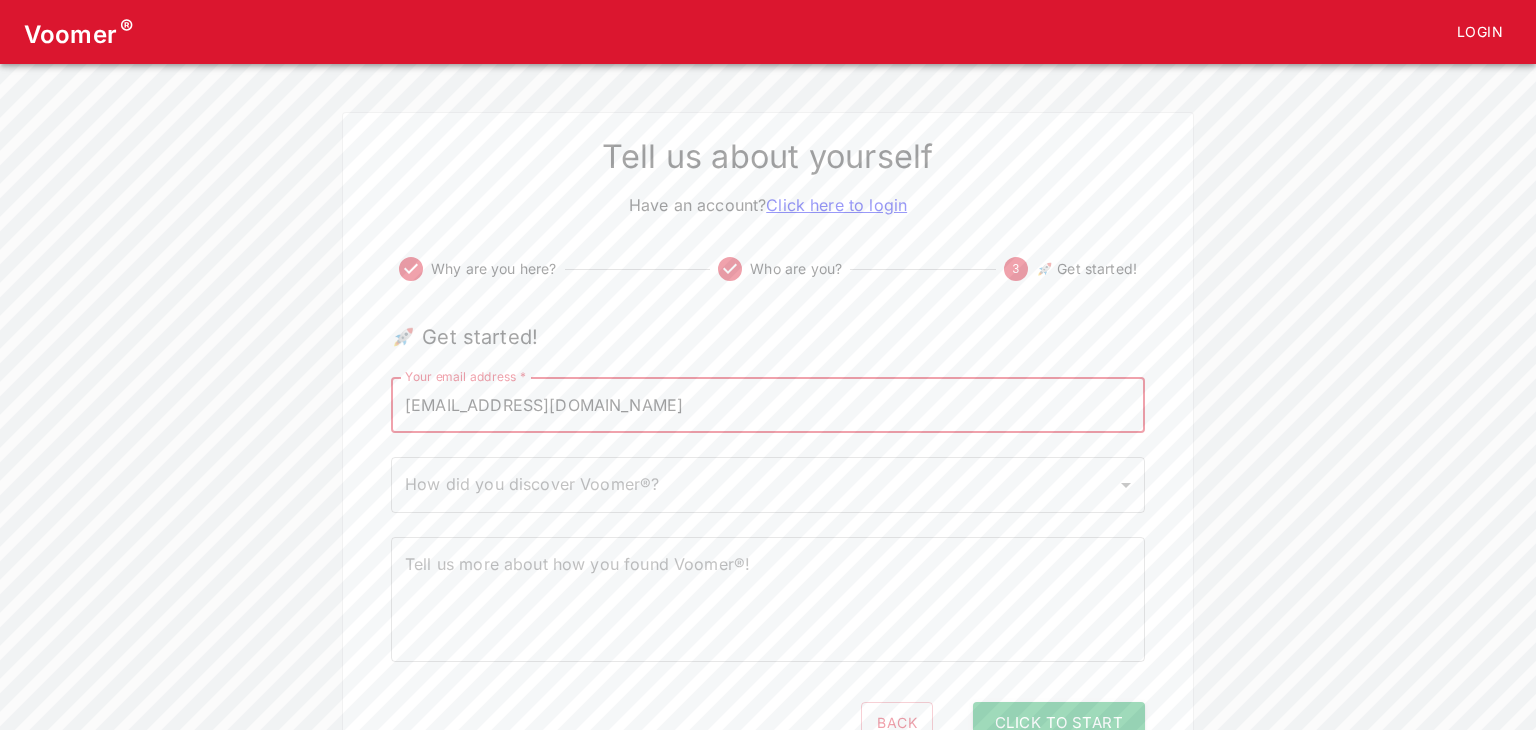 click on "Voomer ® Login Tell us about yourself Have an account?  Click here to login Why are you here? Who are you? 3 🚀 Get started! 🚀 Get started! Your email address * [EMAIL_ADDRESS][DOMAIN_NAME] Your email address * How did you discover Voomer®? ​ How did you discover Voomer®? Tell us more about how you found Voomer®! x Tell us more about how you found Voomer®! Back Click to Start" at bounding box center (768, 384) 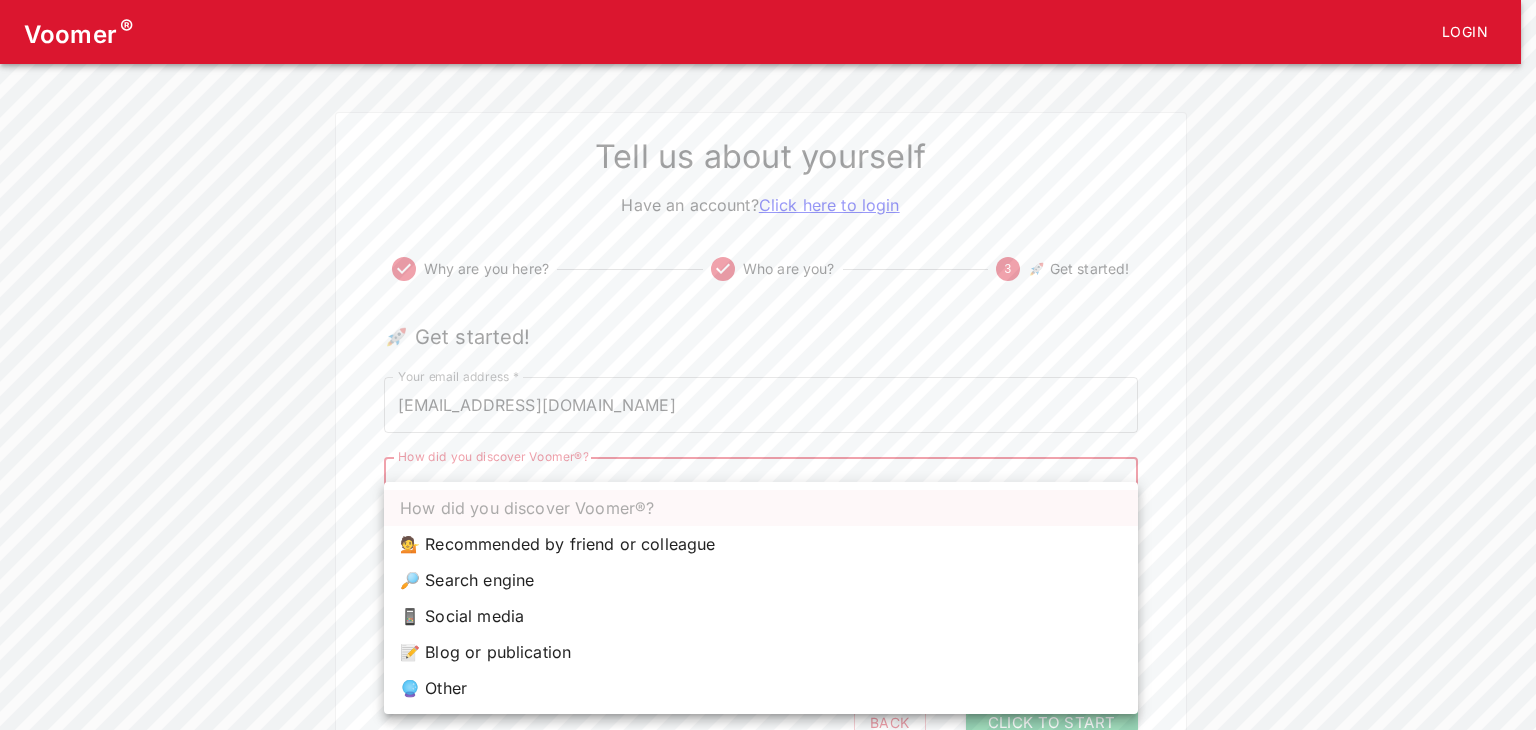 click on "💁 Recommended by friend or colleague" at bounding box center (761, 544) 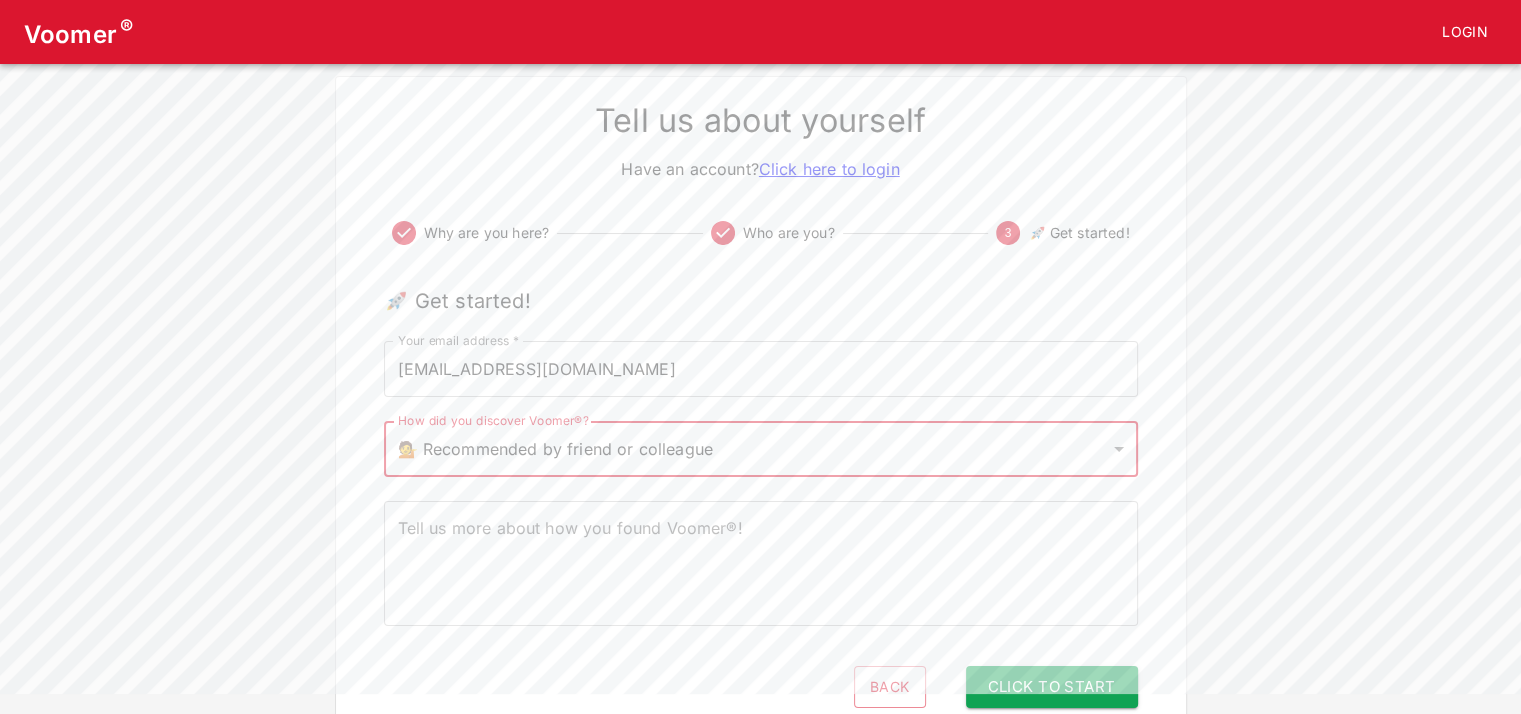 scroll, scrollTop: 102, scrollLeft: 0, axis: vertical 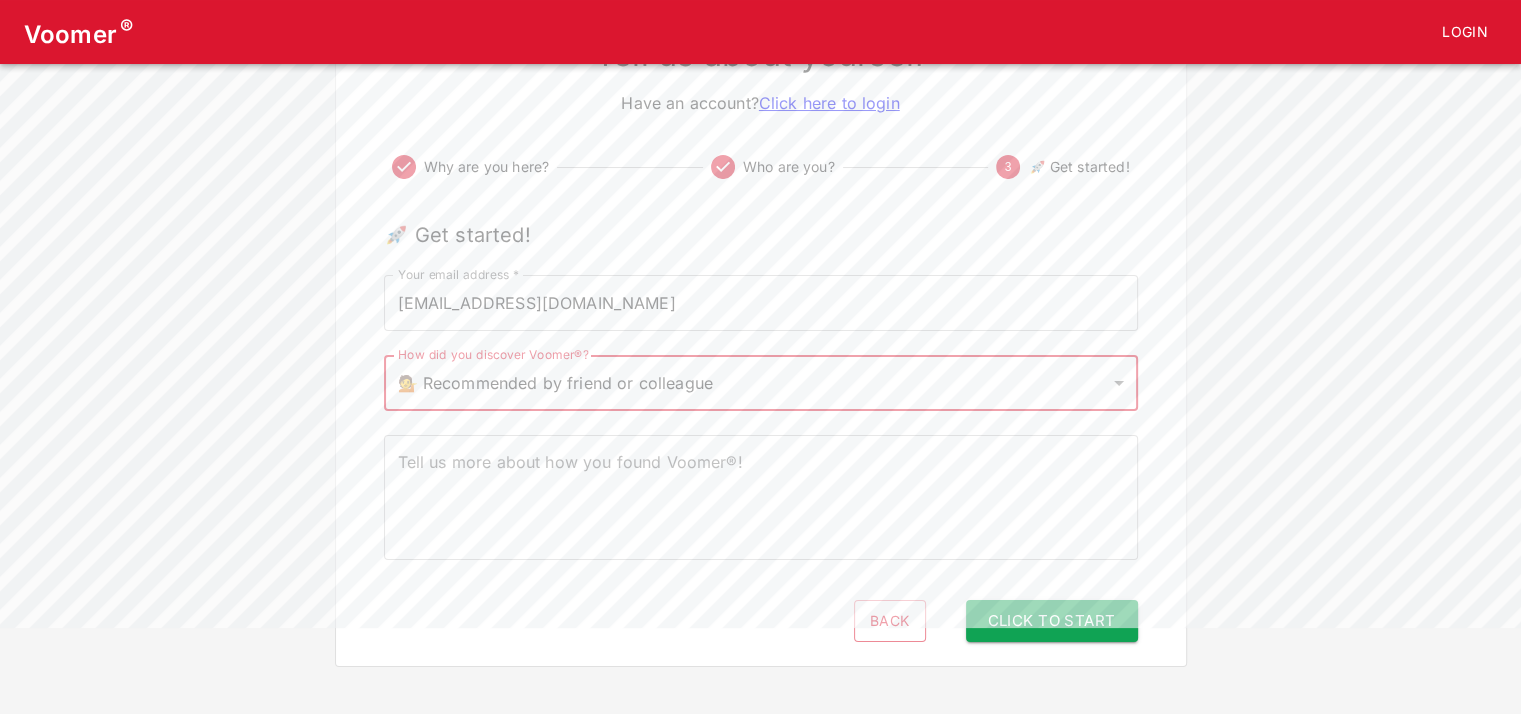 click on "Tell us about yourself Have an account?  Click here to login Why are you here? Who are you? 3 🚀 Get started! 🚀 Get started! Your email address * [EMAIL_ADDRESS][DOMAIN_NAME] Your email address * How did you discover Voomer®? 💁 Recommended by friend or colleague recommended How did you discover Voomer®? Tell us more about how you found Voomer®! x Tell us more about how you found Voomer®! Back Click to Start" at bounding box center (761, 338) 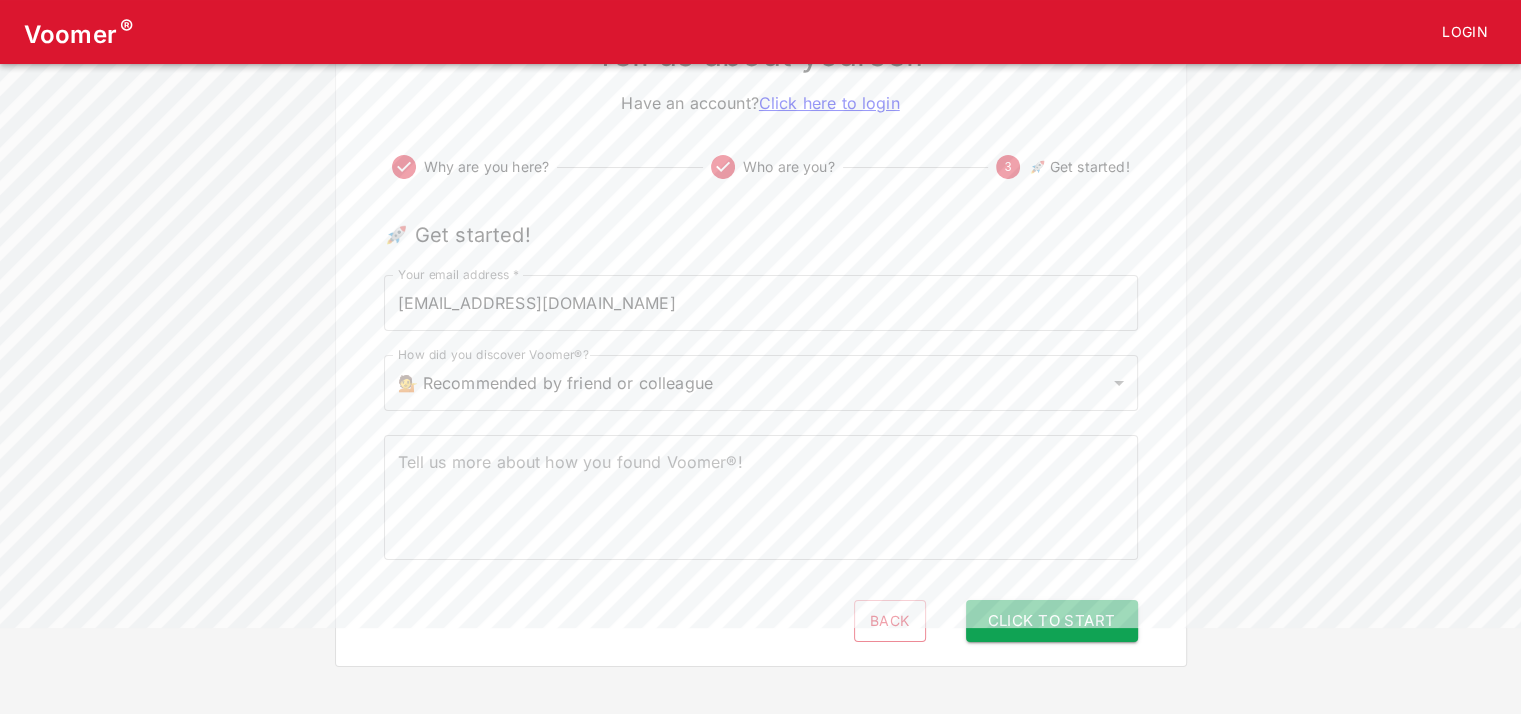 click on "Tell us about yourself Have an account?  Click here to login Why are you here? Who are you? 3 🚀 Get started! 🚀 Get started! Your email address * [EMAIL_ADDRESS][DOMAIN_NAME] Your email address * How did you discover Voomer®? 💁 Recommended by friend or colleague recommended How did you discover Voomer®? Tell us more about how you found Voomer®! x Tell us more about how you found Voomer®! Back Click to Start" at bounding box center [761, 338] 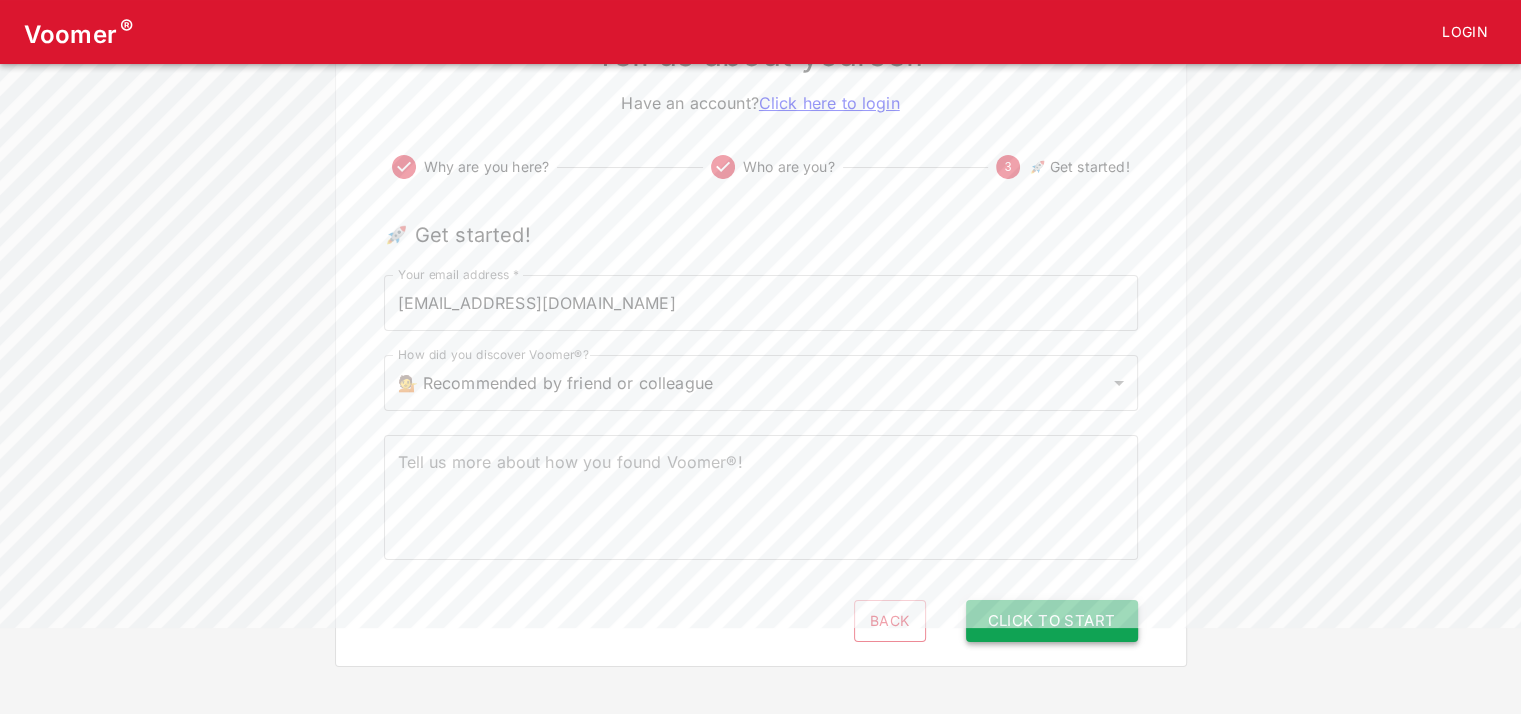 click on "Click to Start" at bounding box center [1052, 621] 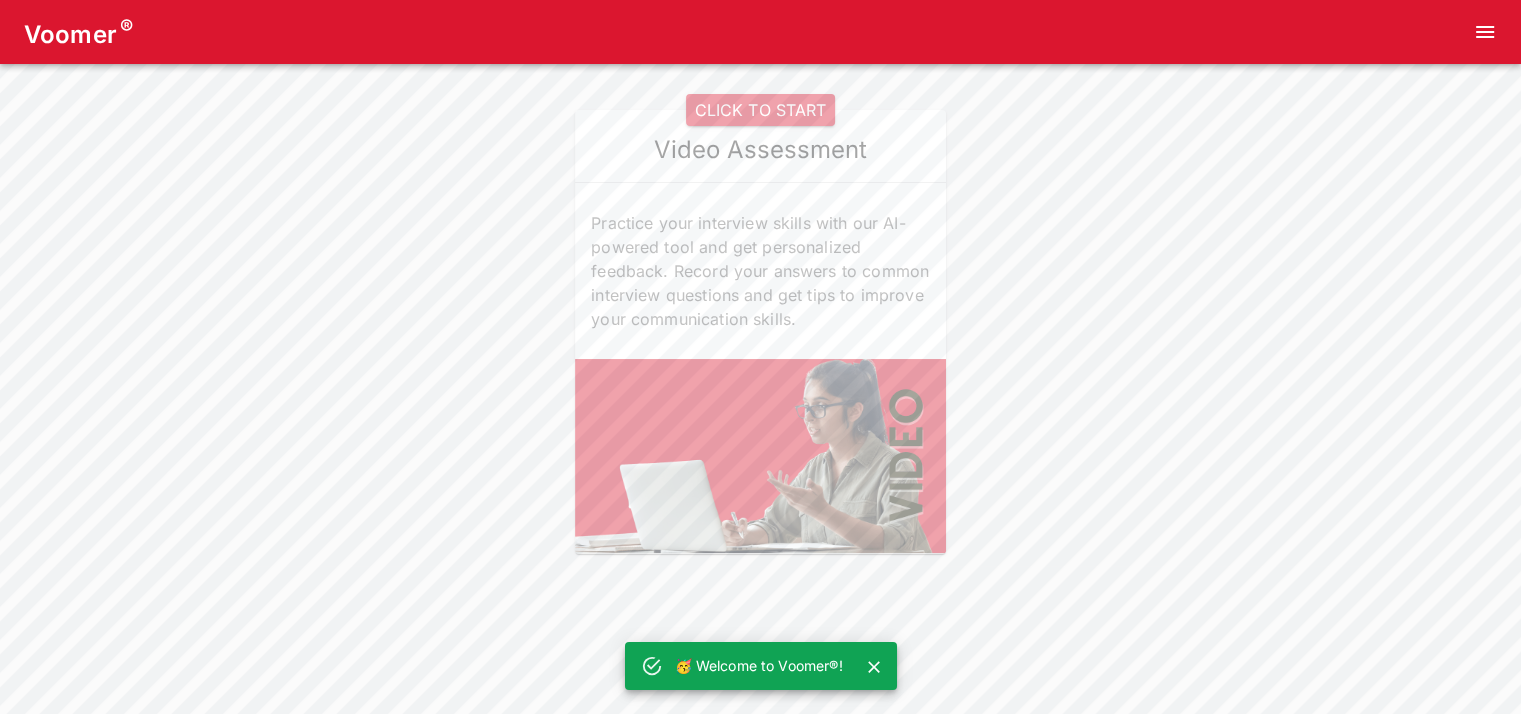 scroll, scrollTop: 0, scrollLeft: 0, axis: both 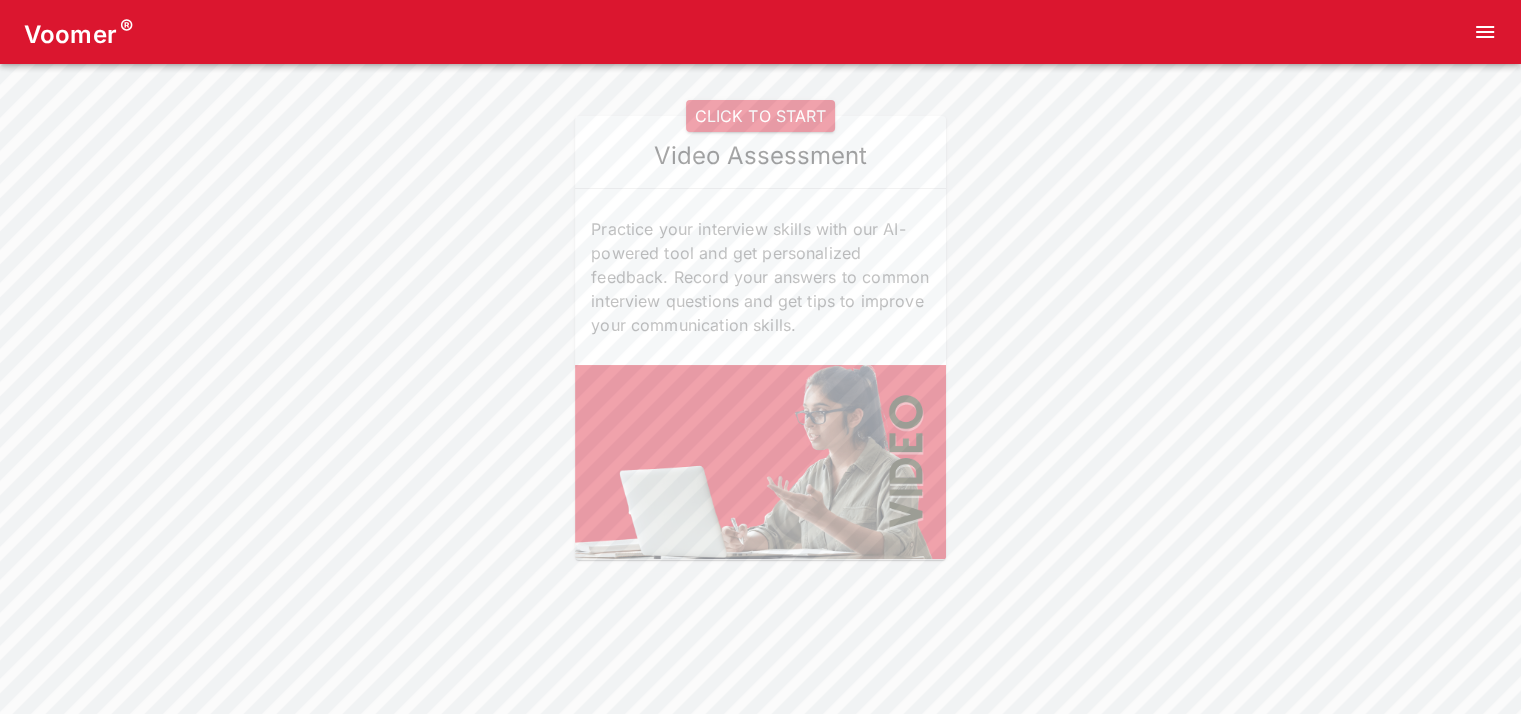 click on "CLICK TO START" at bounding box center (760, 116) 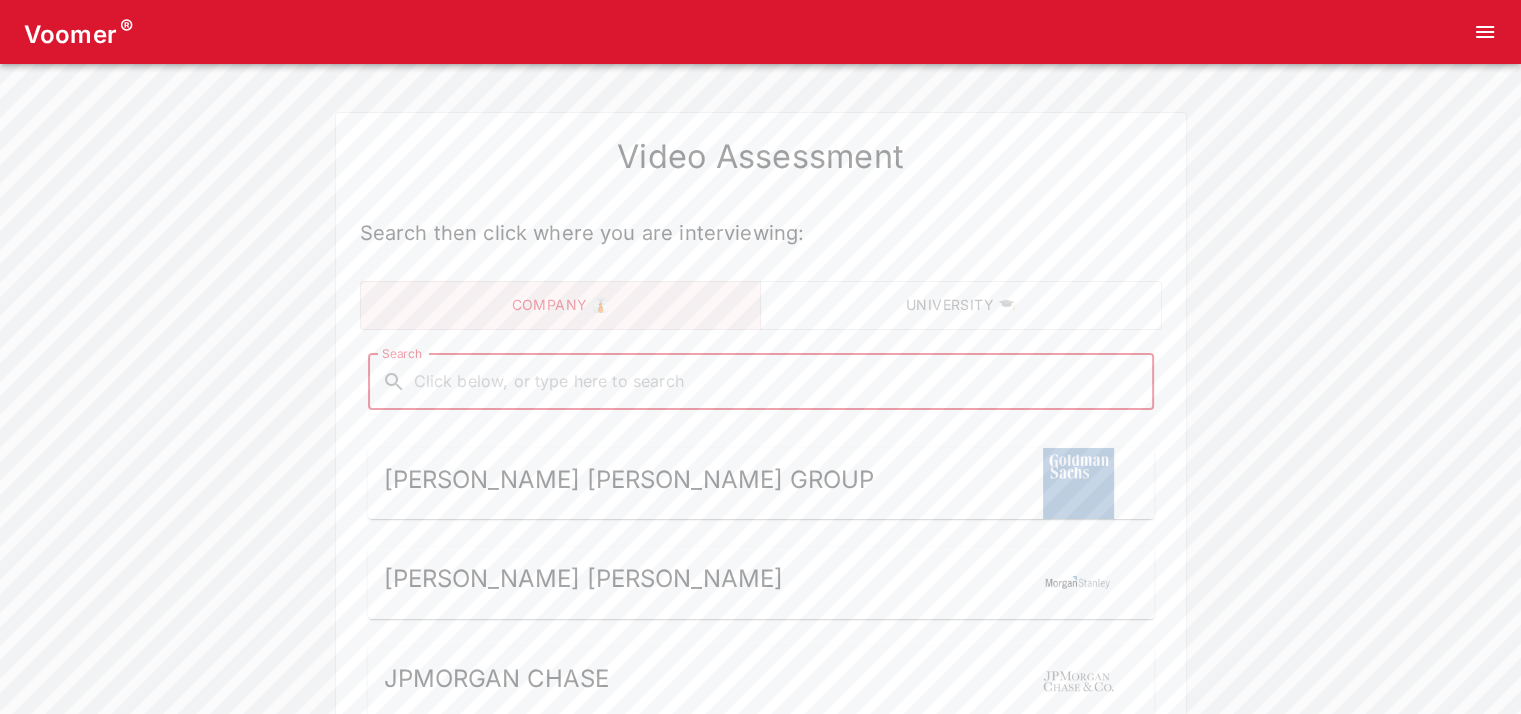 click on "Search" at bounding box center [777, 382] 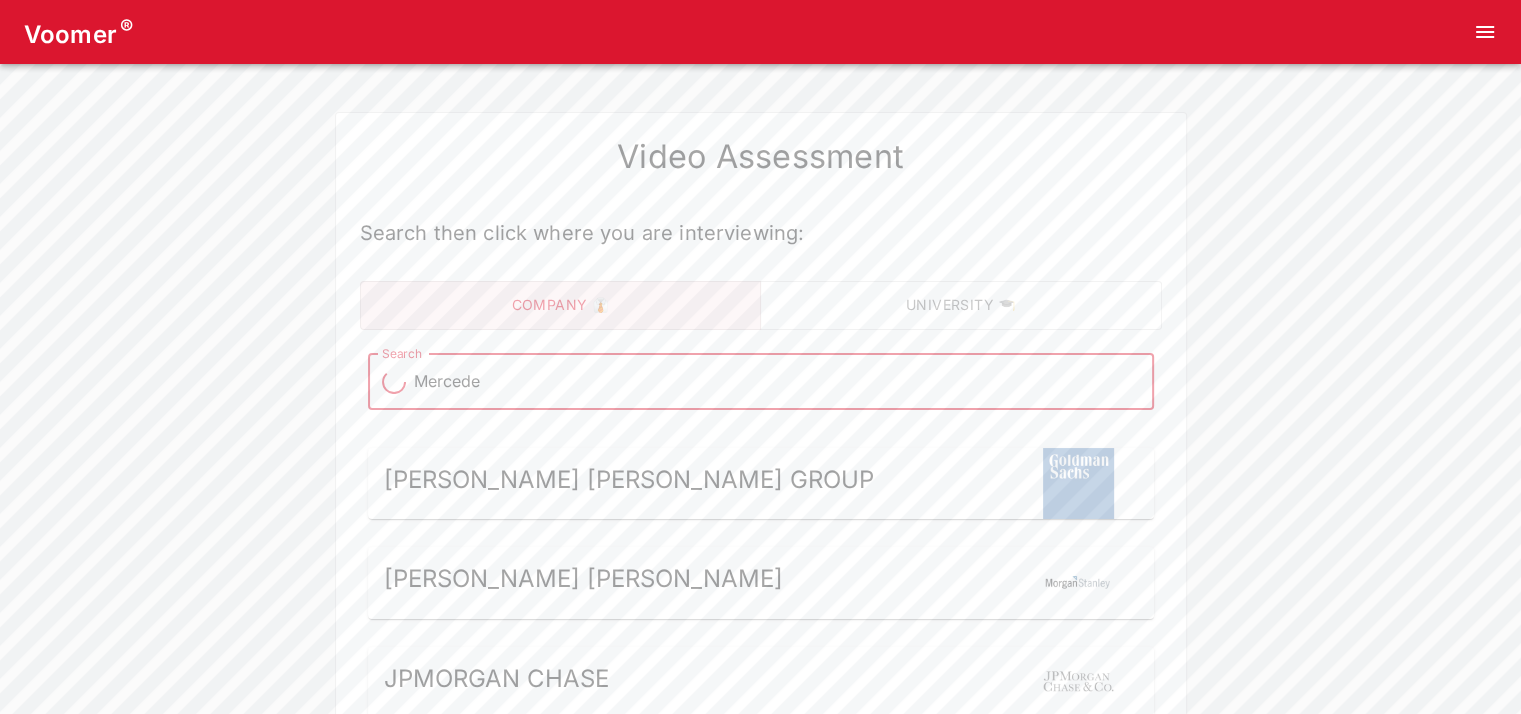 type on "Mercedes" 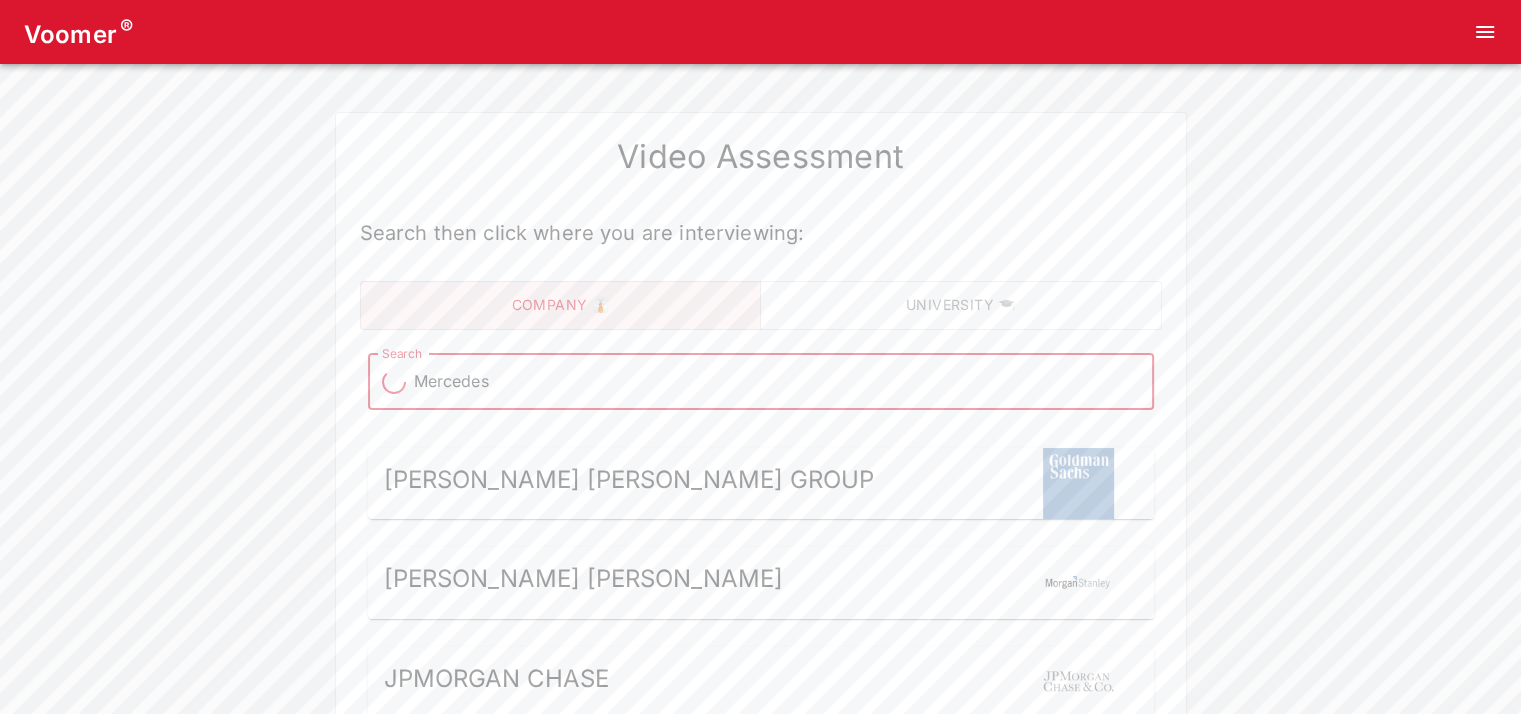 type on "Mercedes" 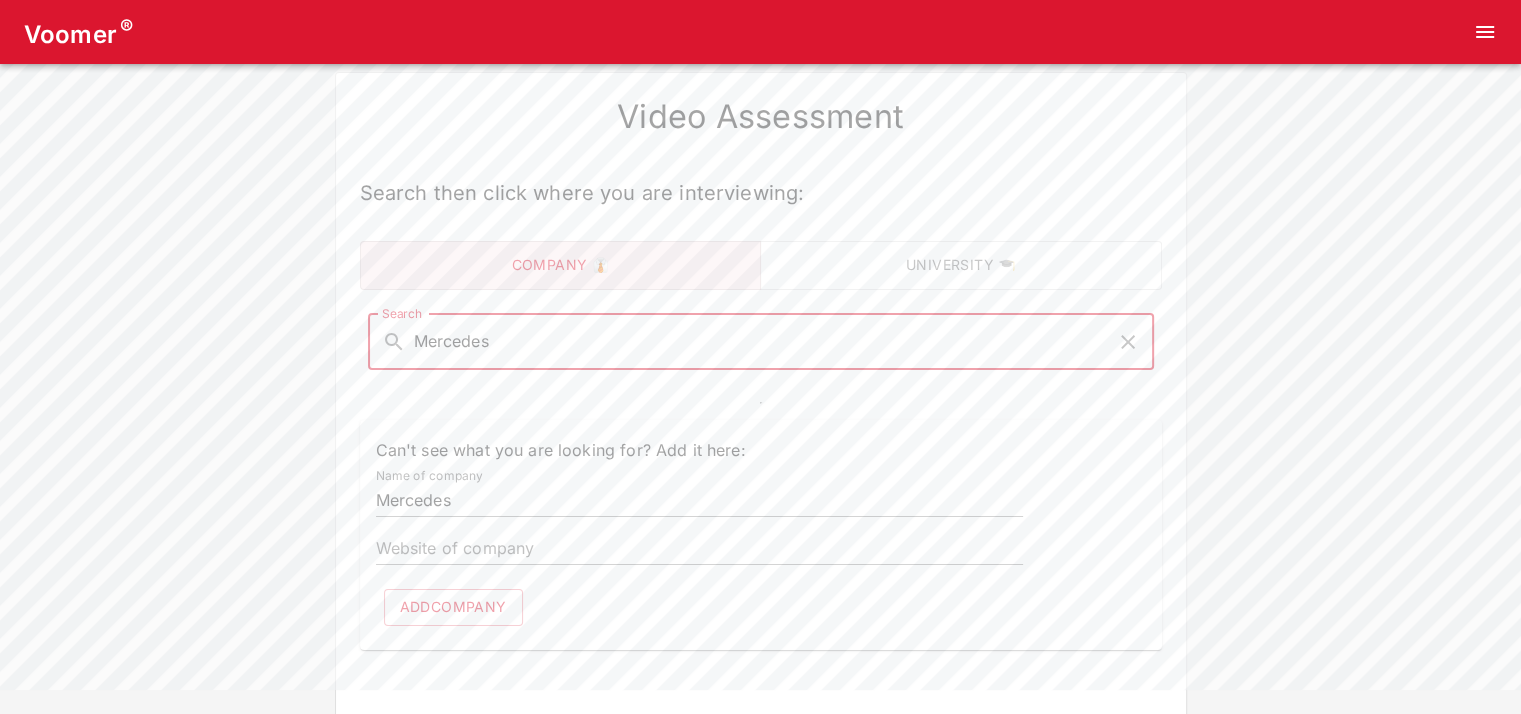scroll, scrollTop: 94, scrollLeft: 0, axis: vertical 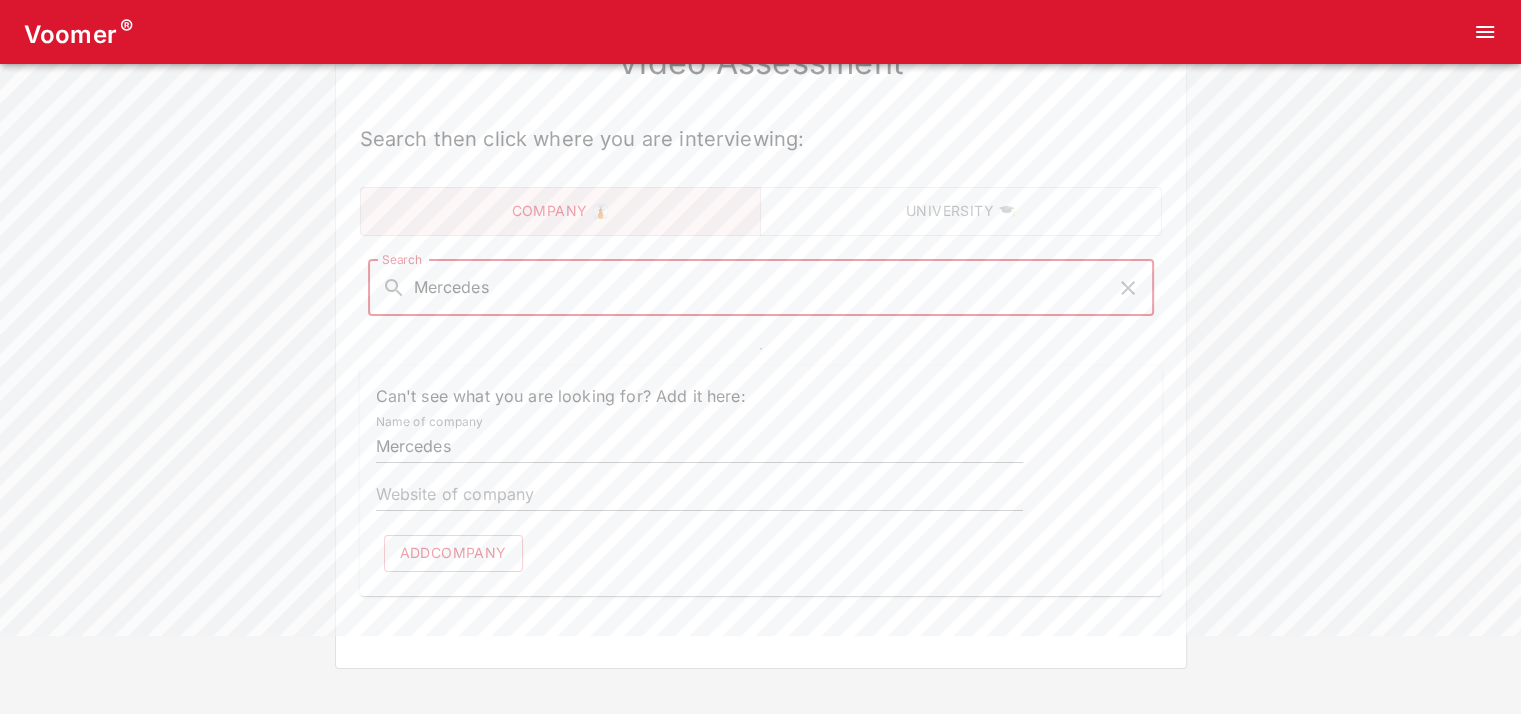 type on "Mercedes" 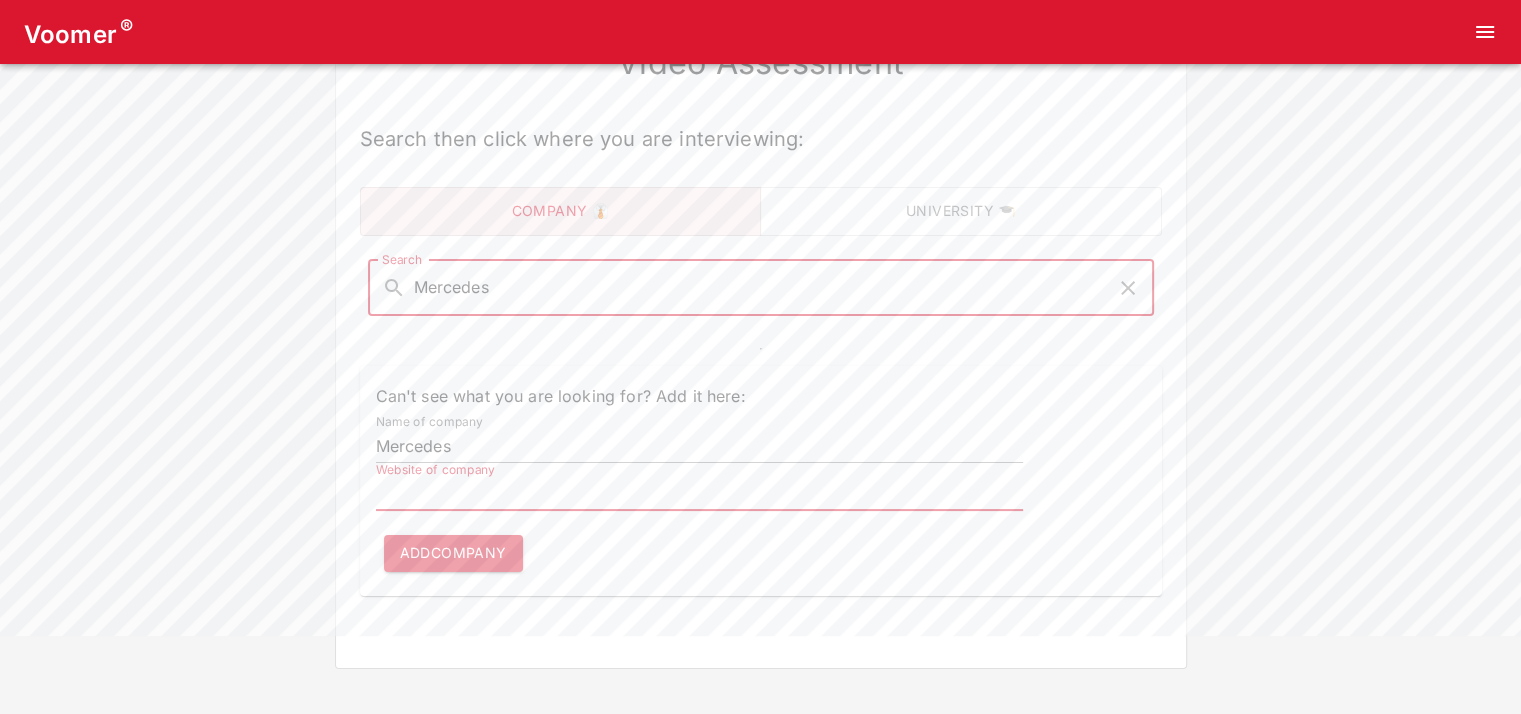 click on "Website of company" at bounding box center (699, 495) 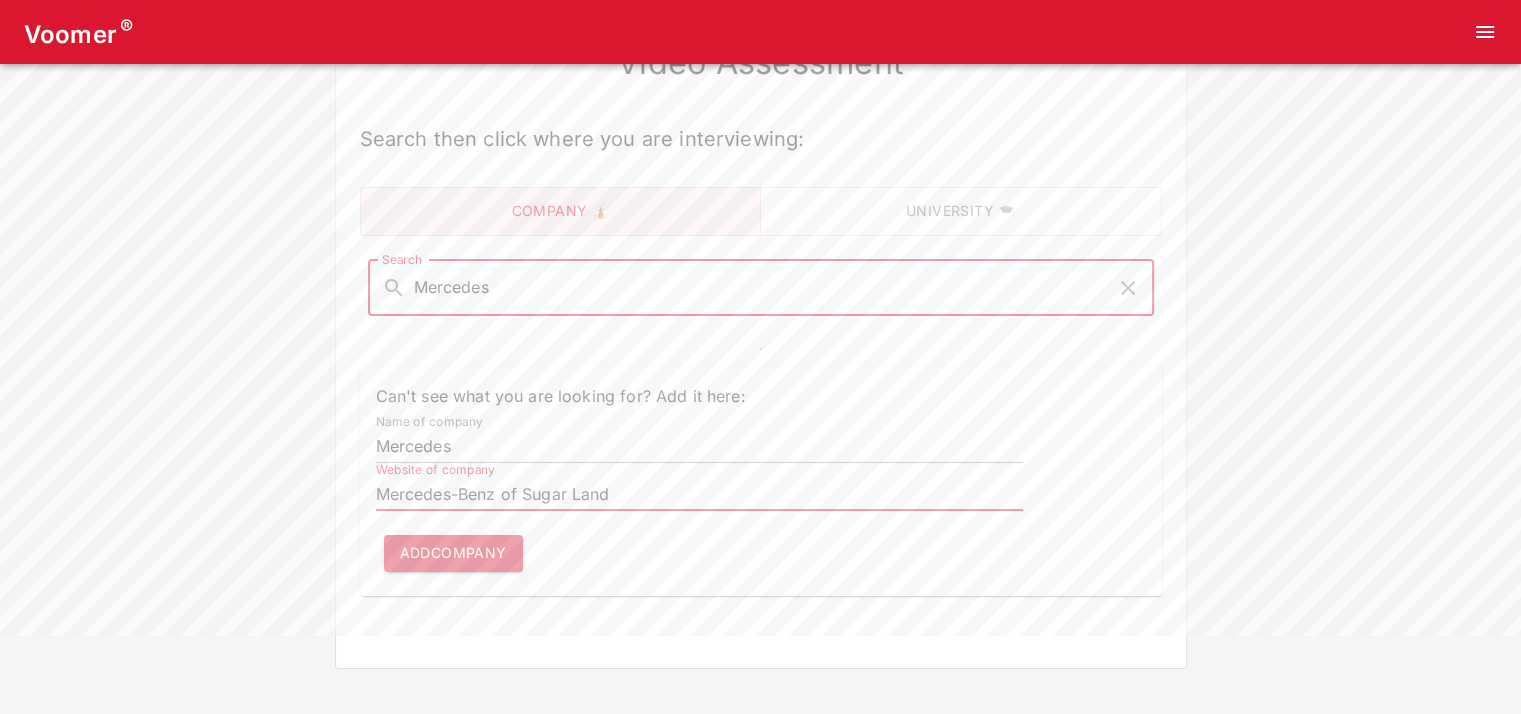 click on "Mercedes" at bounding box center [699, 447] 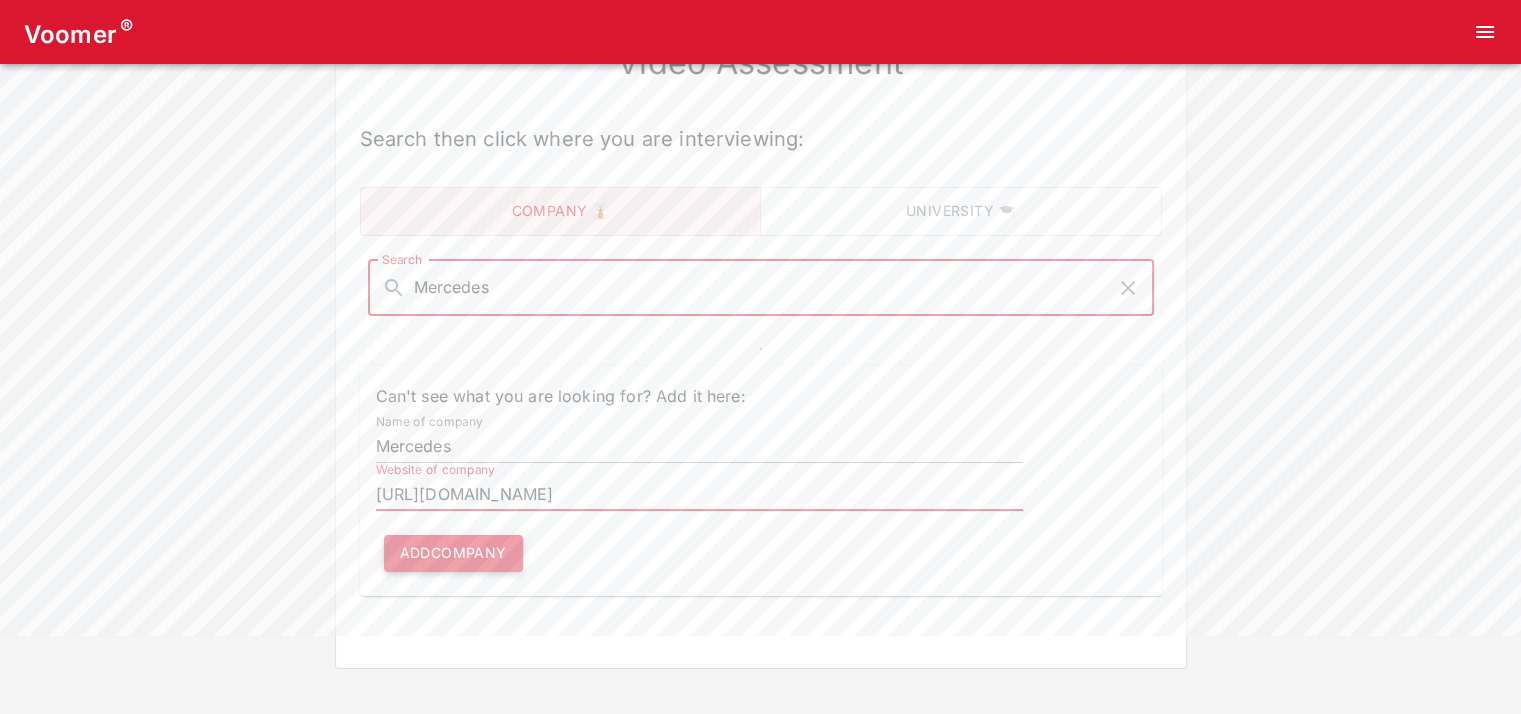 type on "[URL][DOMAIN_NAME]" 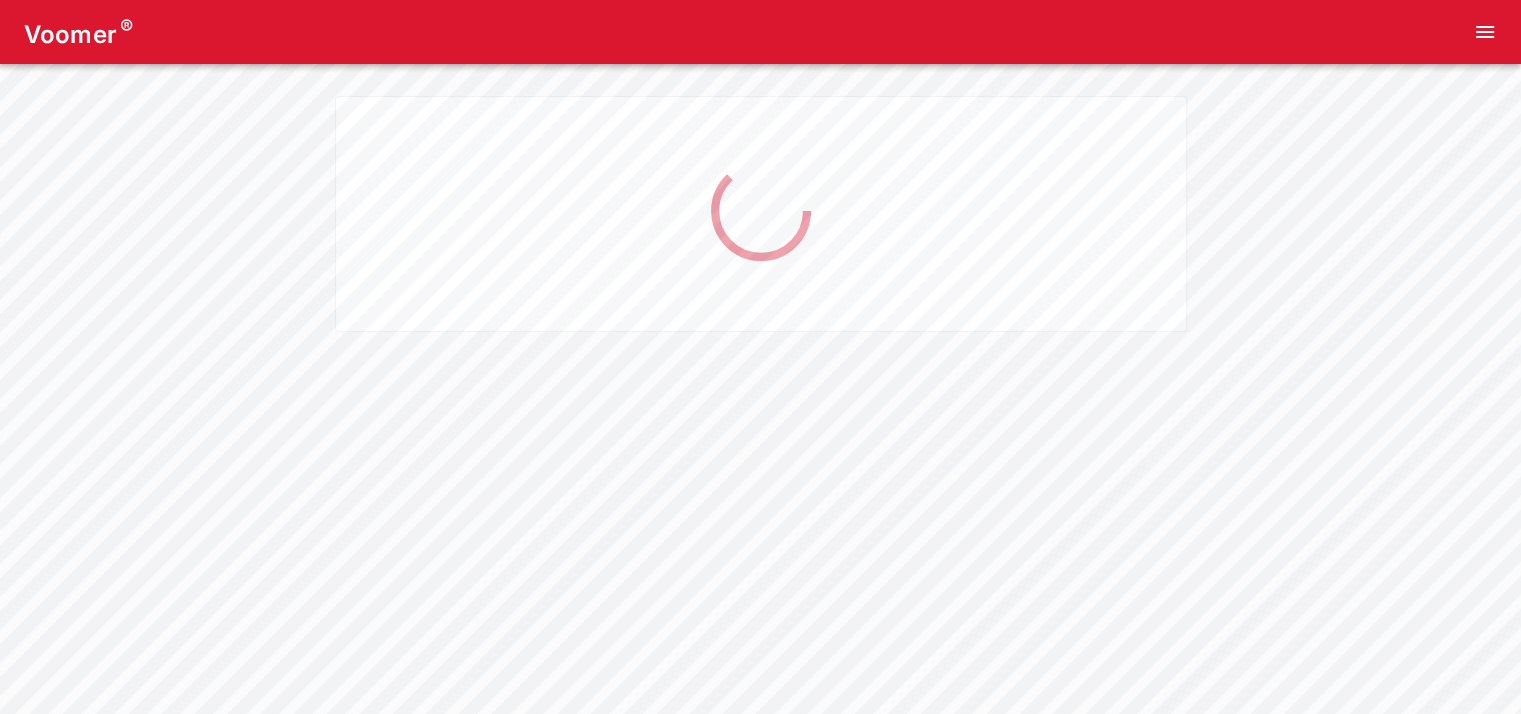 scroll, scrollTop: 16, scrollLeft: 0, axis: vertical 